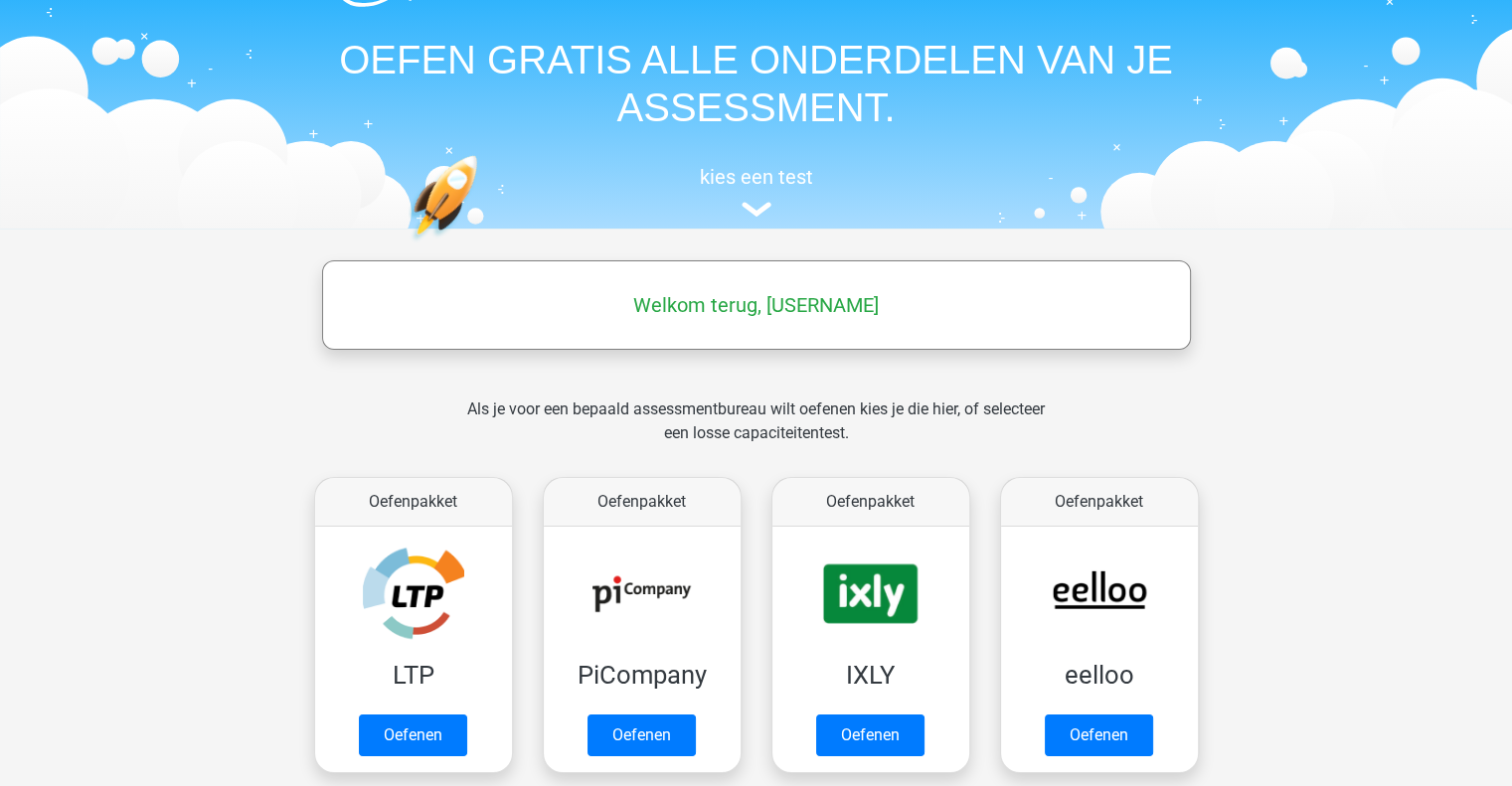 scroll, scrollTop: 199, scrollLeft: 0, axis: vertical 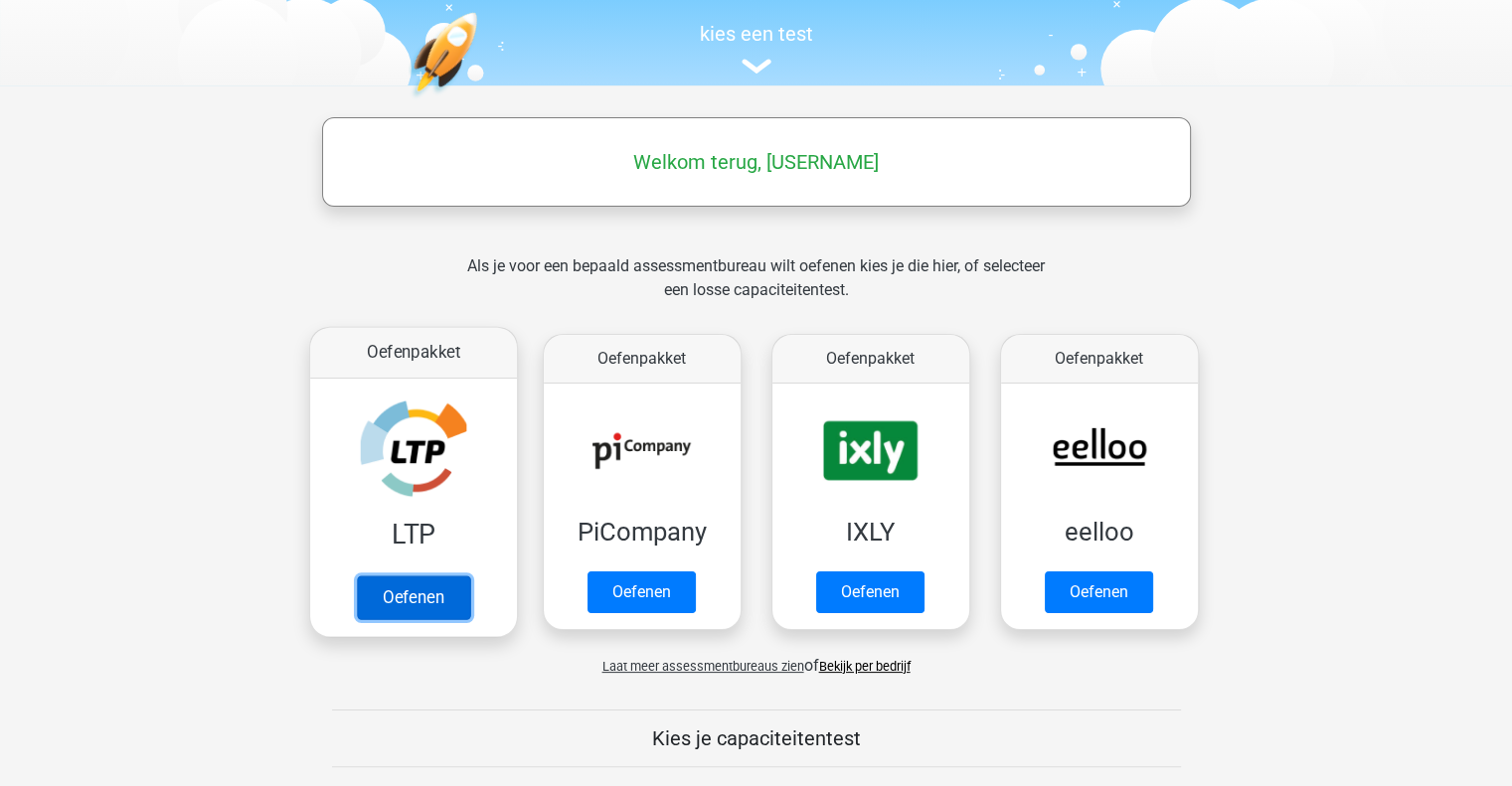 click on "Oefenen" at bounding box center (413, 597) 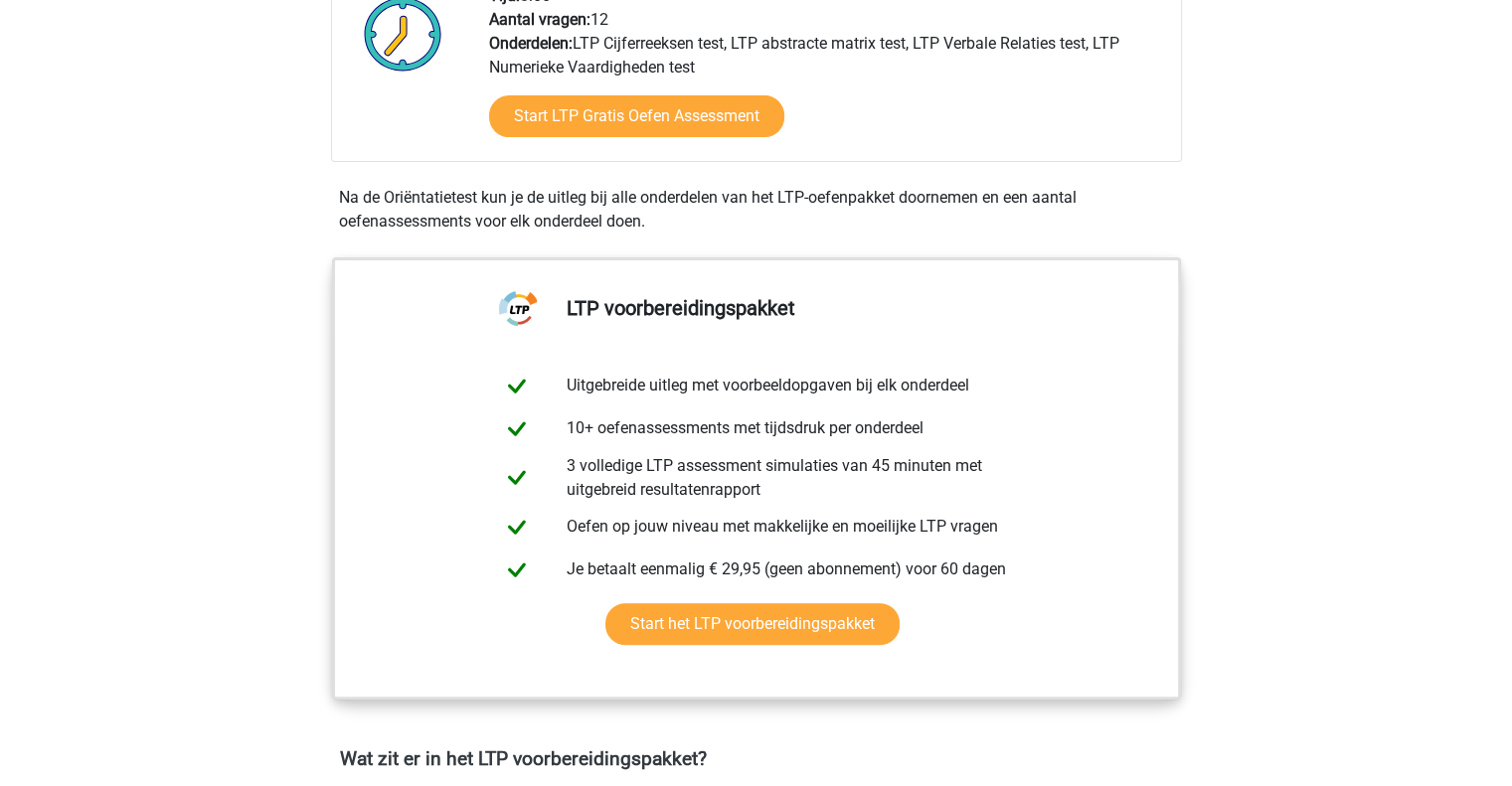 scroll, scrollTop: 497, scrollLeft: 0, axis: vertical 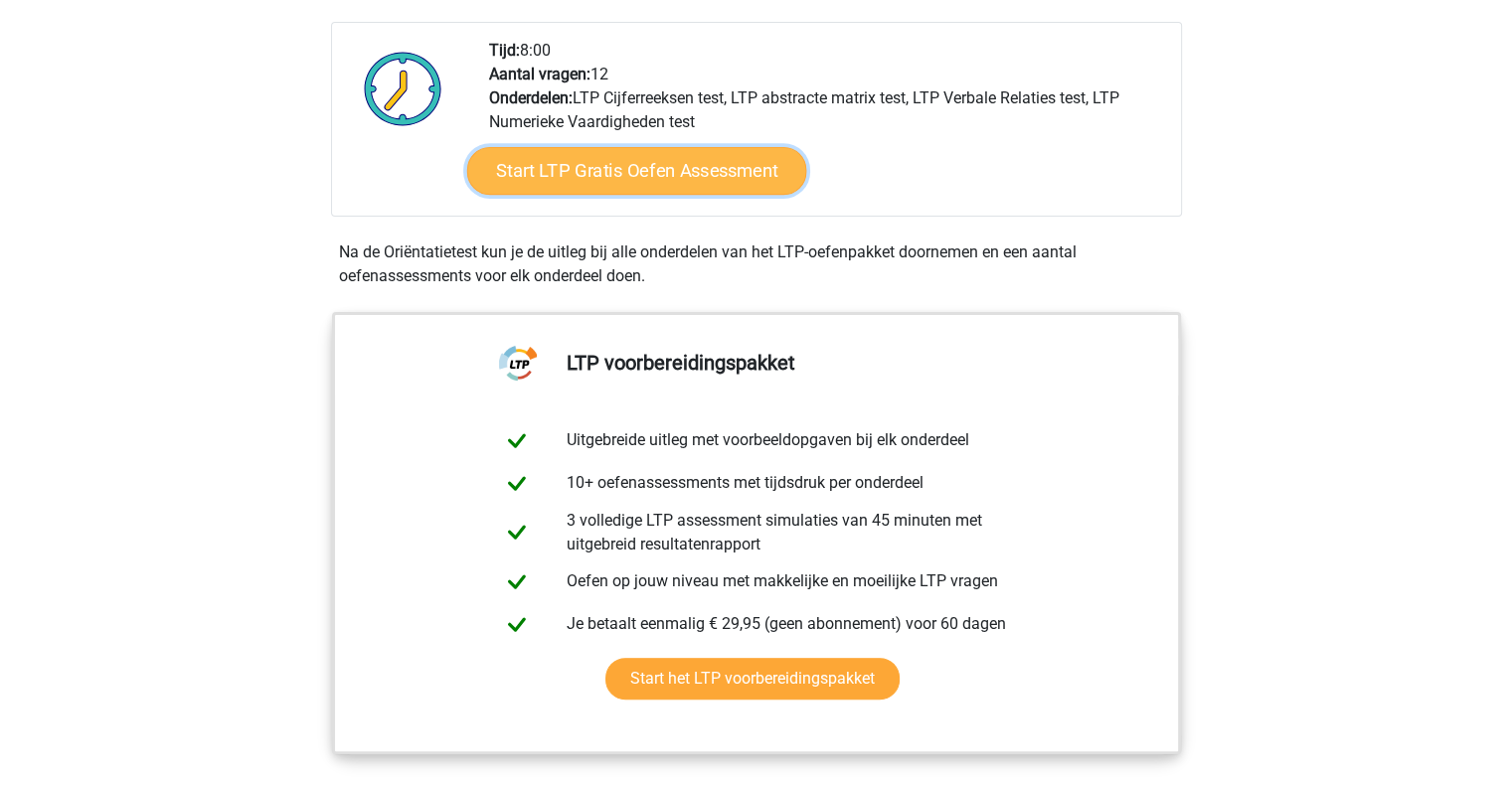 click on "Start LTP Gratis Oefen Assessment" at bounding box center [636, 171] 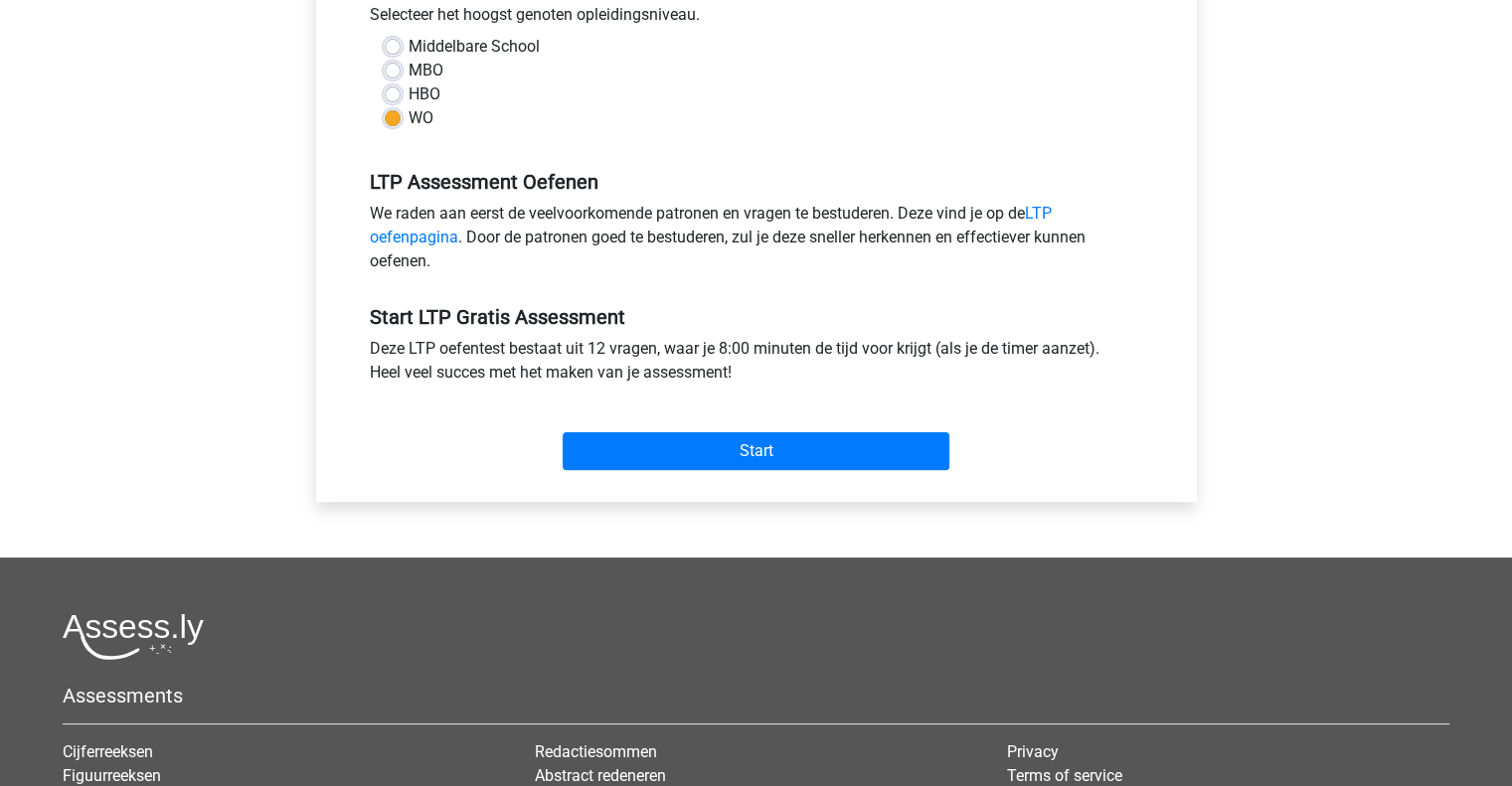 scroll, scrollTop: 497, scrollLeft: 0, axis: vertical 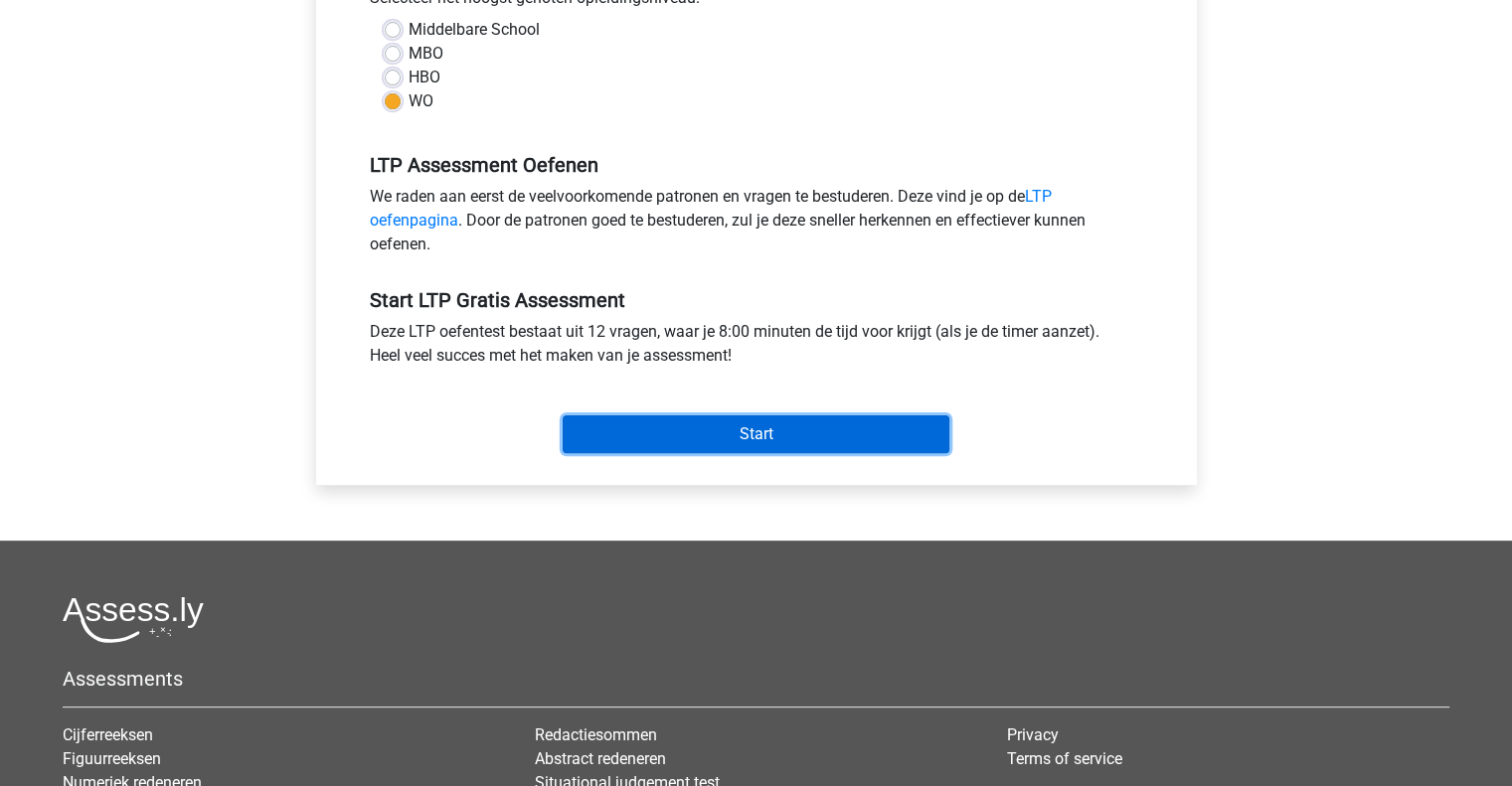click on "Start" at bounding box center [756, 434] 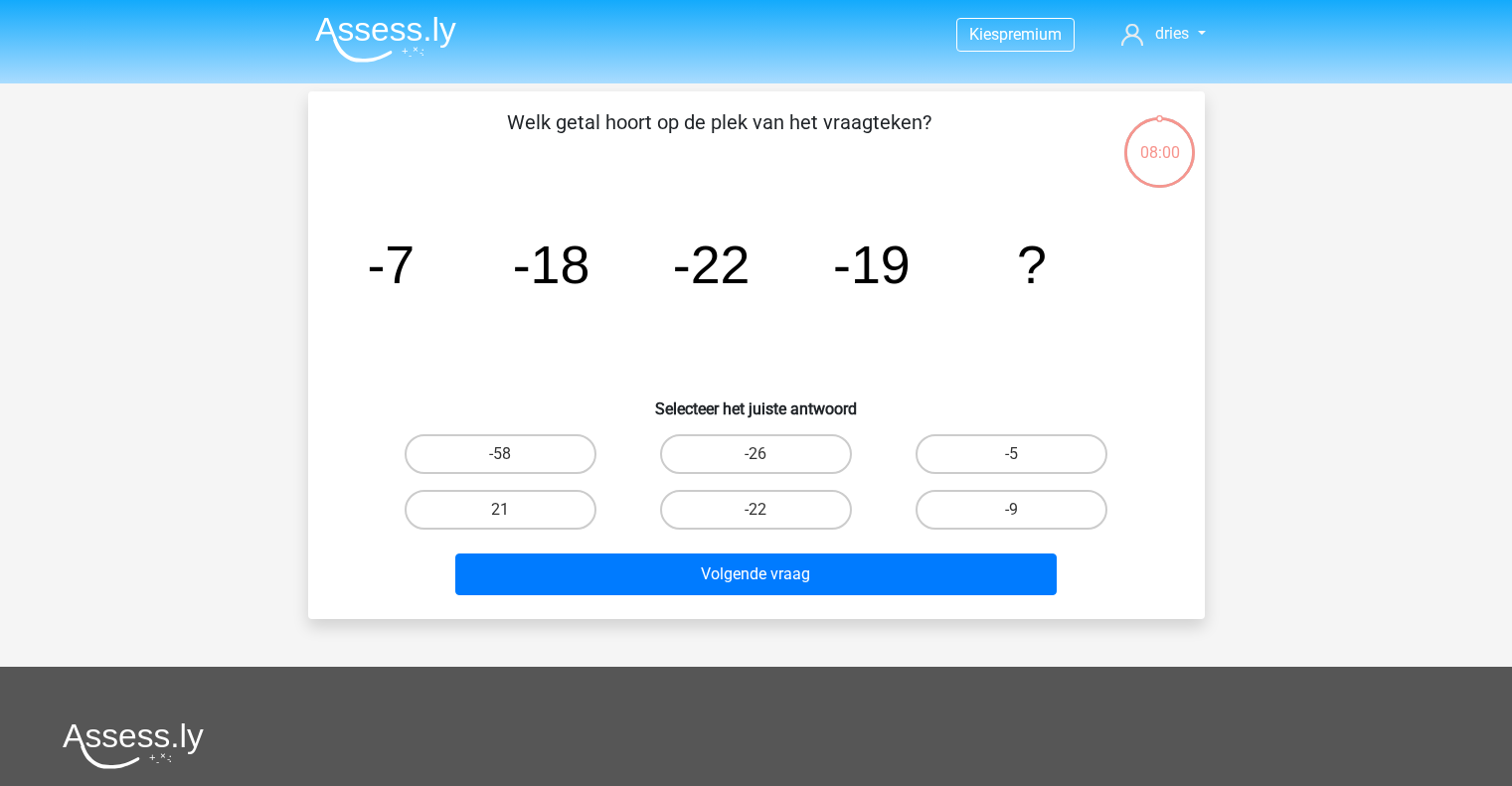 scroll, scrollTop: 0, scrollLeft: 0, axis: both 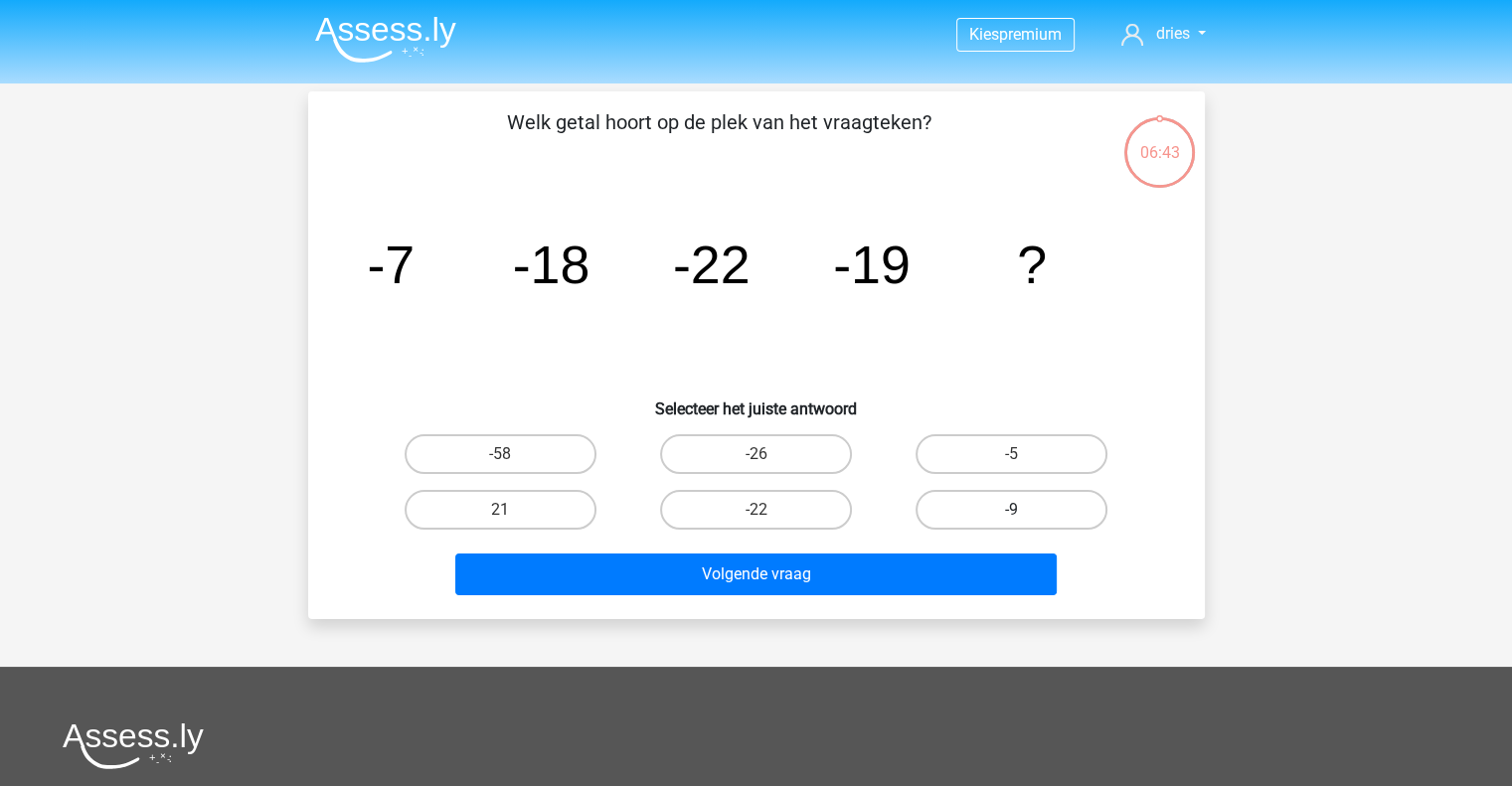 click on "-9" at bounding box center (1011, 510) 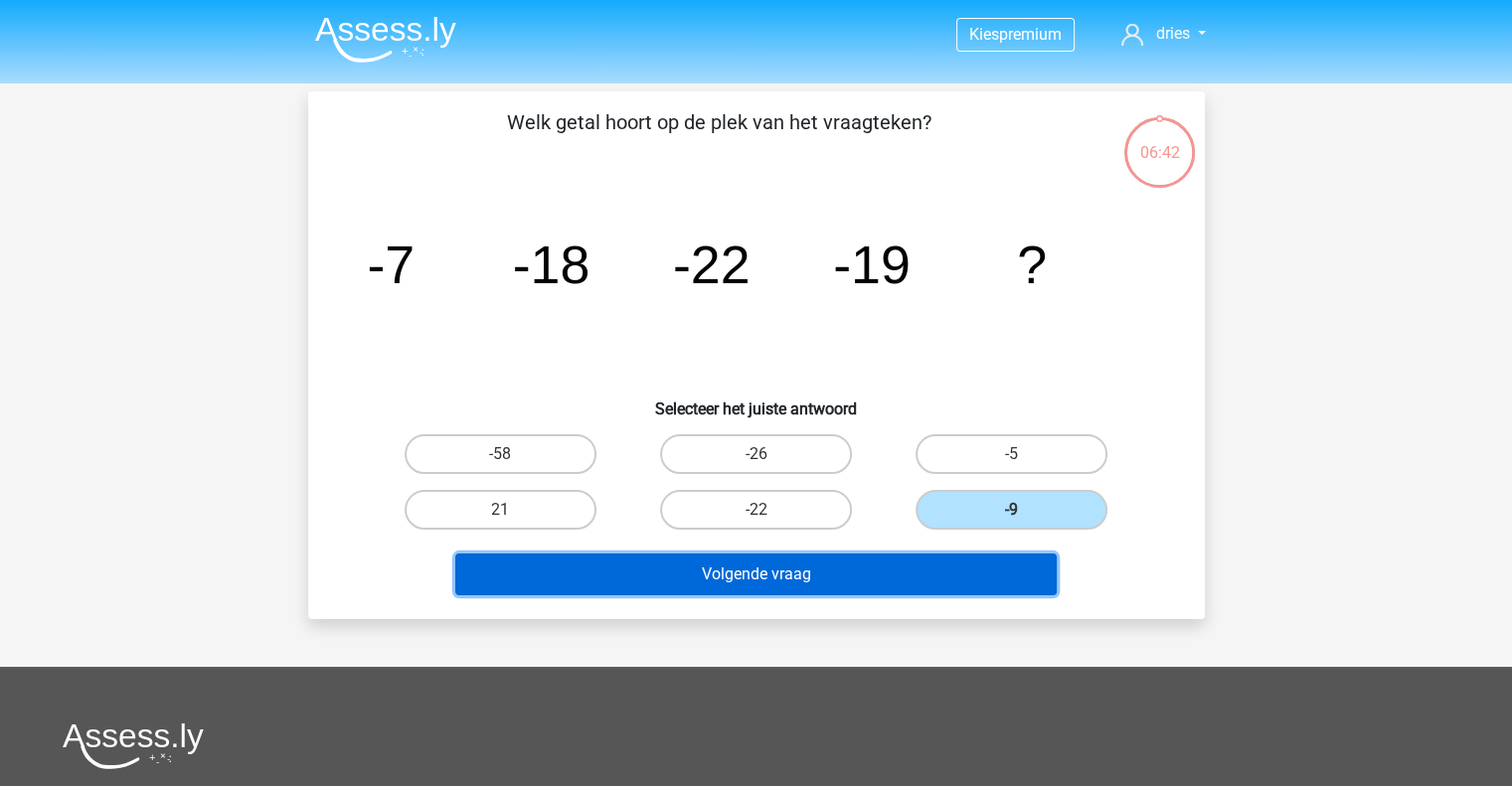 click on "Volgende vraag" at bounding box center (756, 574) 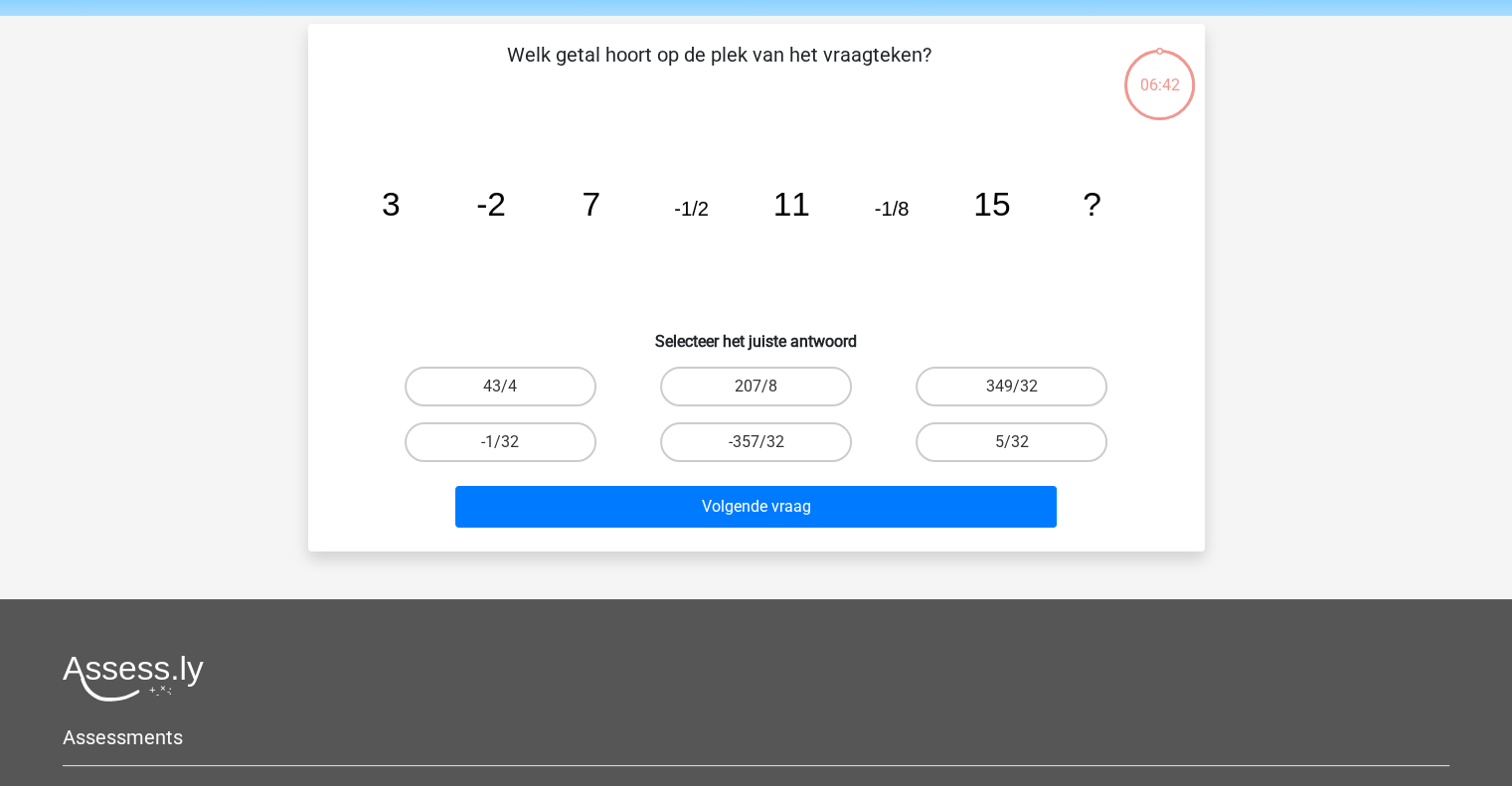 scroll, scrollTop: 91, scrollLeft: 0, axis: vertical 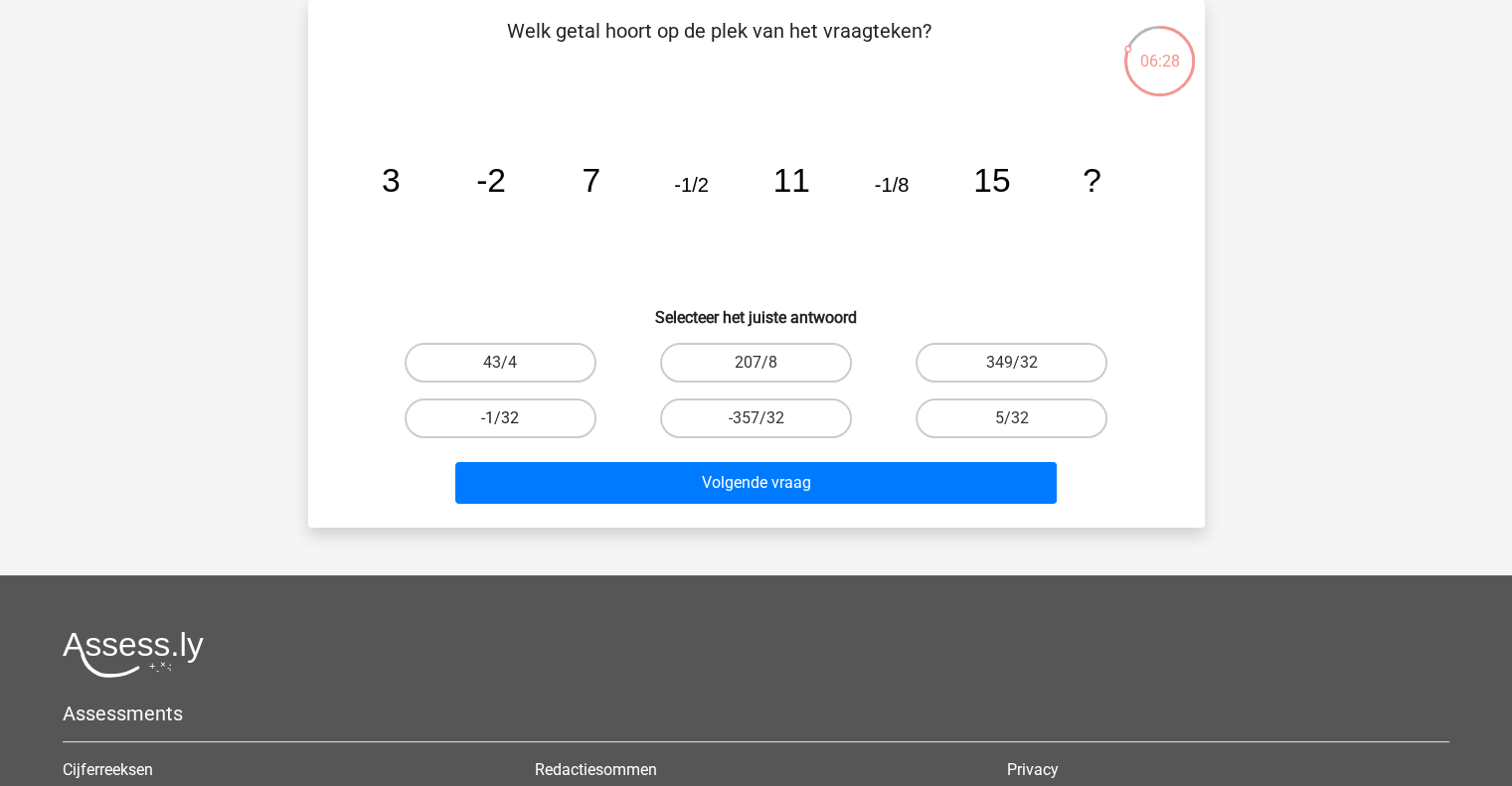 click on "-1/32" at bounding box center [500, 418] 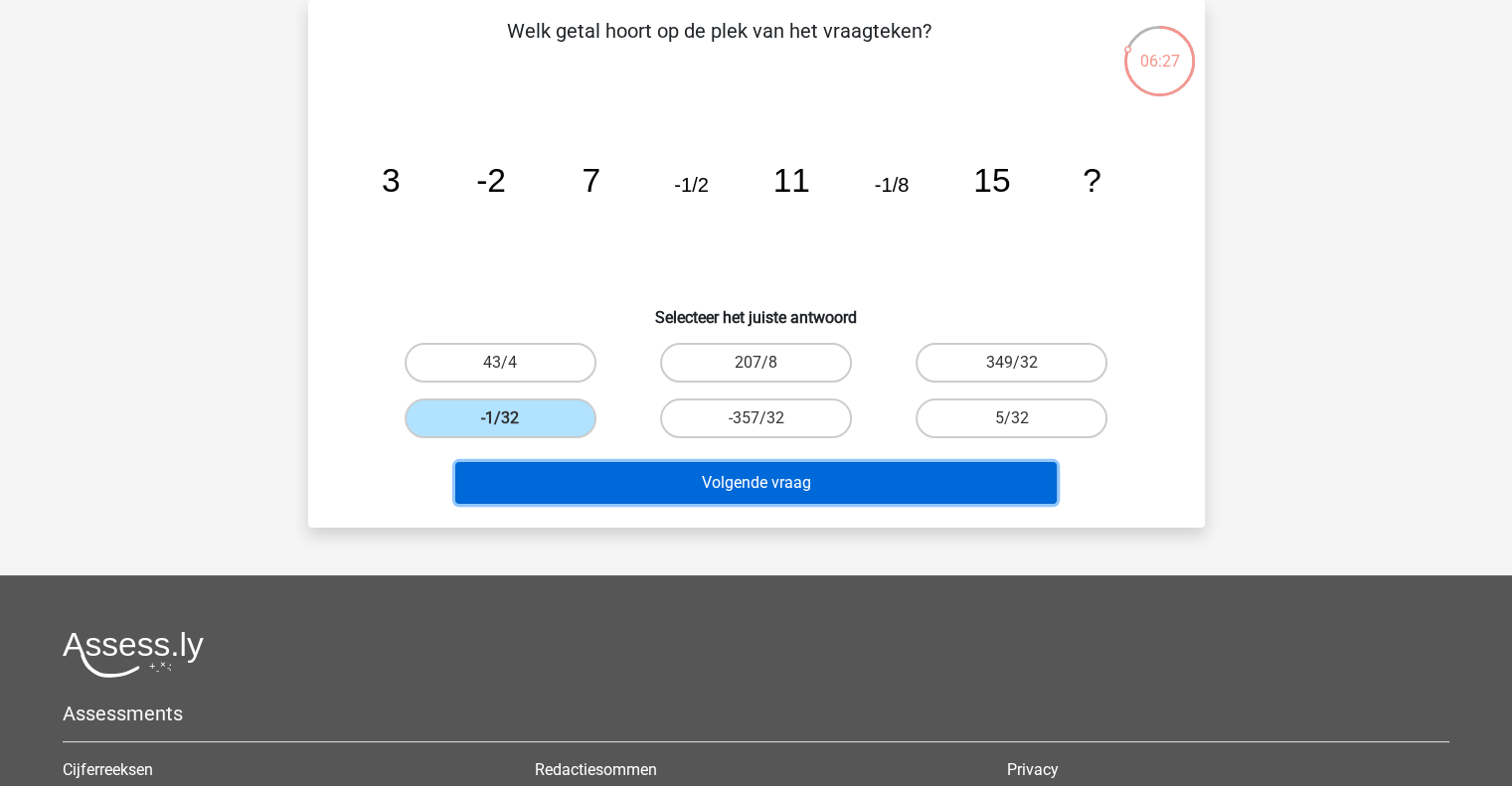 click on "Volgende vraag" at bounding box center (756, 483) 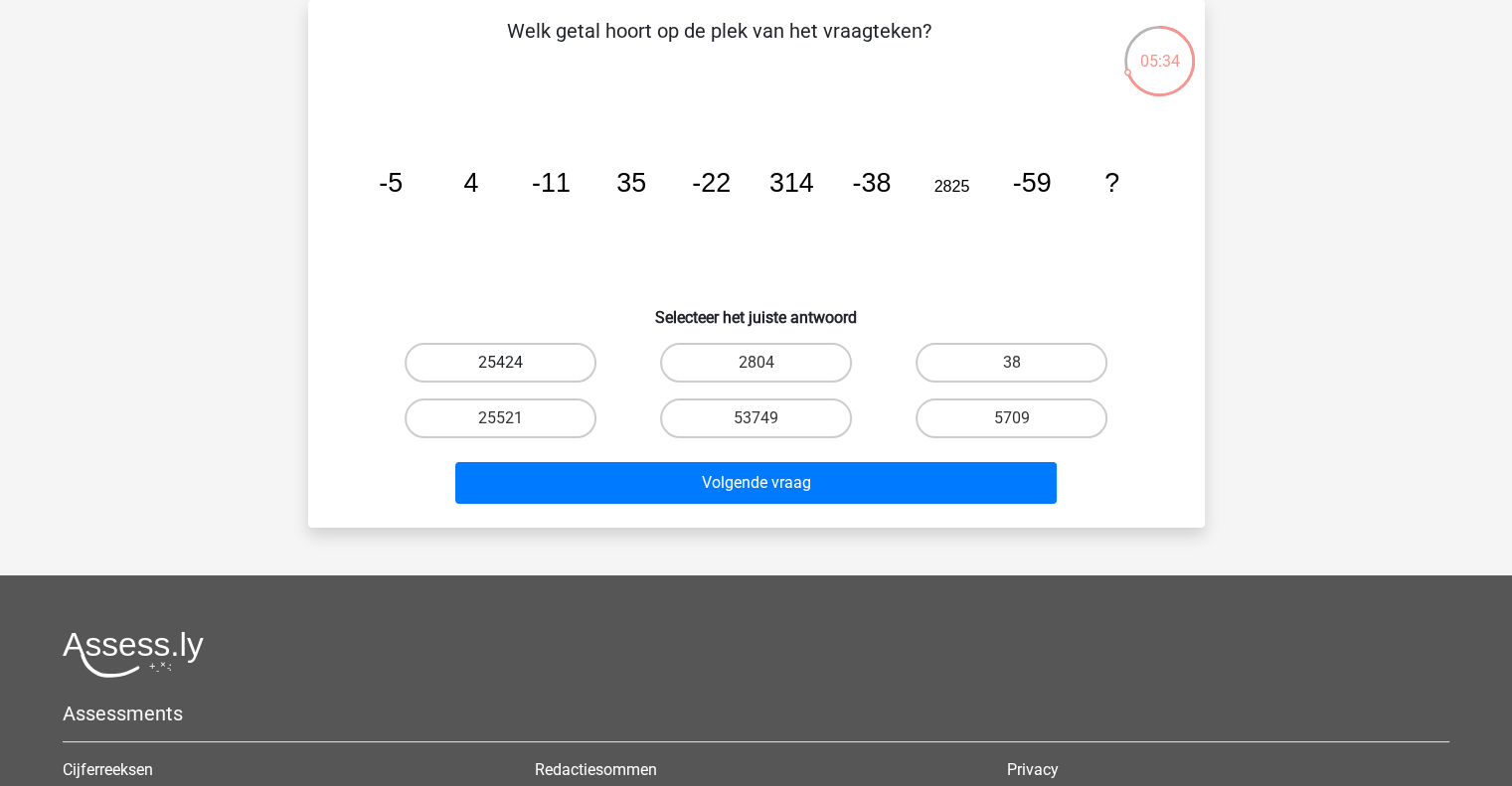 click on "25424" at bounding box center [500, 363] 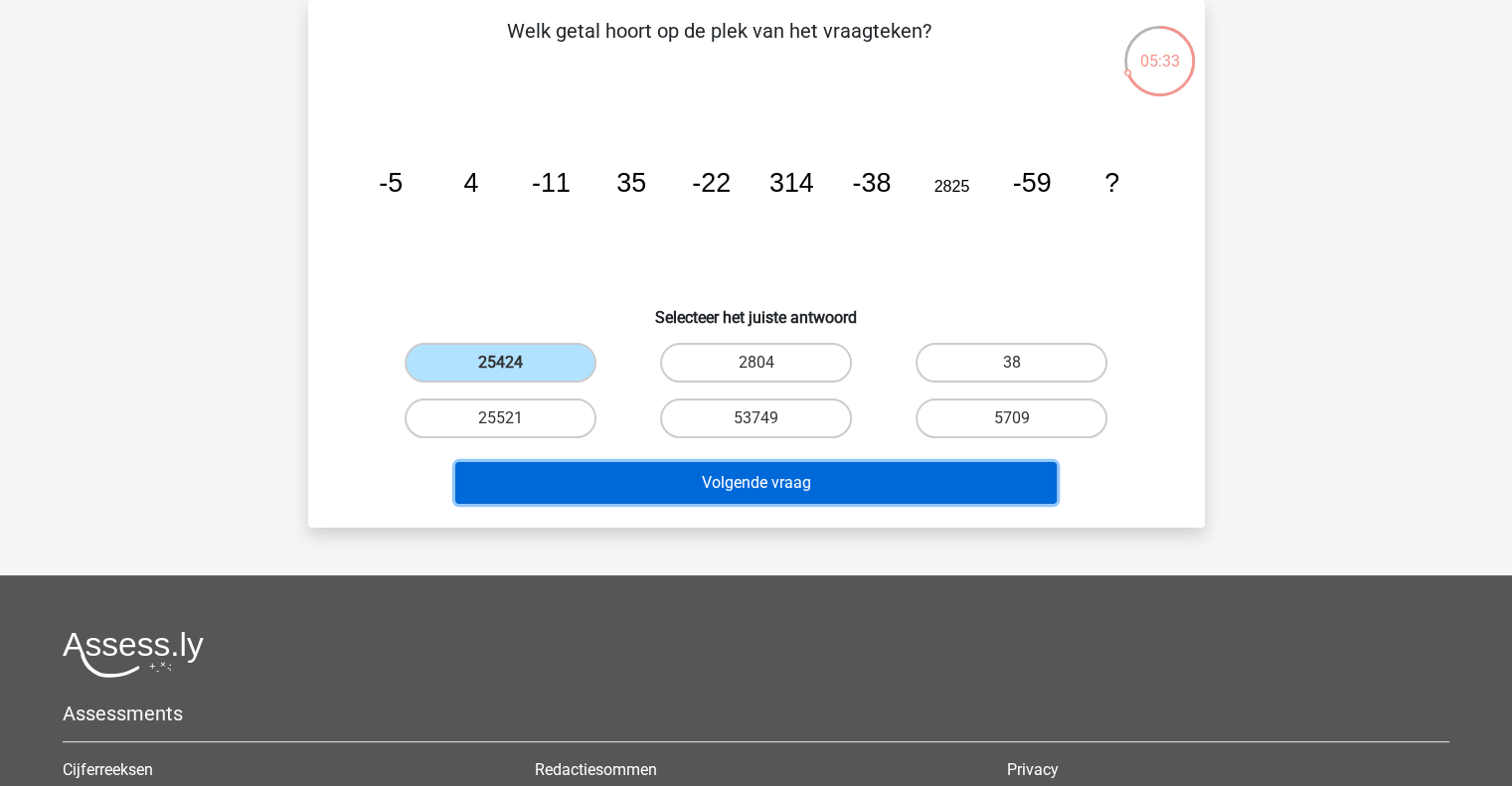 click on "Volgende vraag" at bounding box center [756, 483] 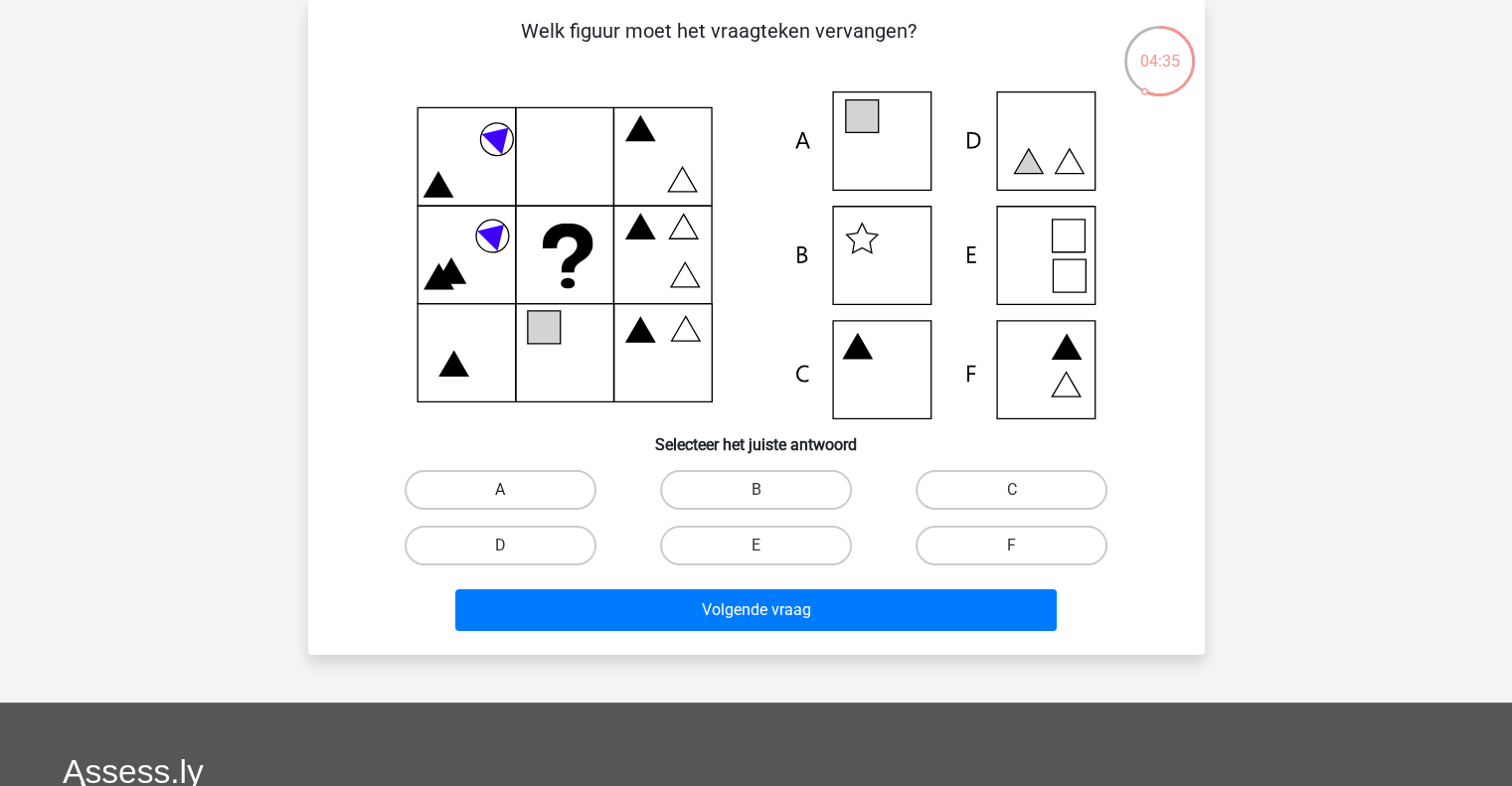 drag, startPoint x: 561, startPoint y: 491, endPoint x: 578, endPoint y: 500, distance: 19.235384 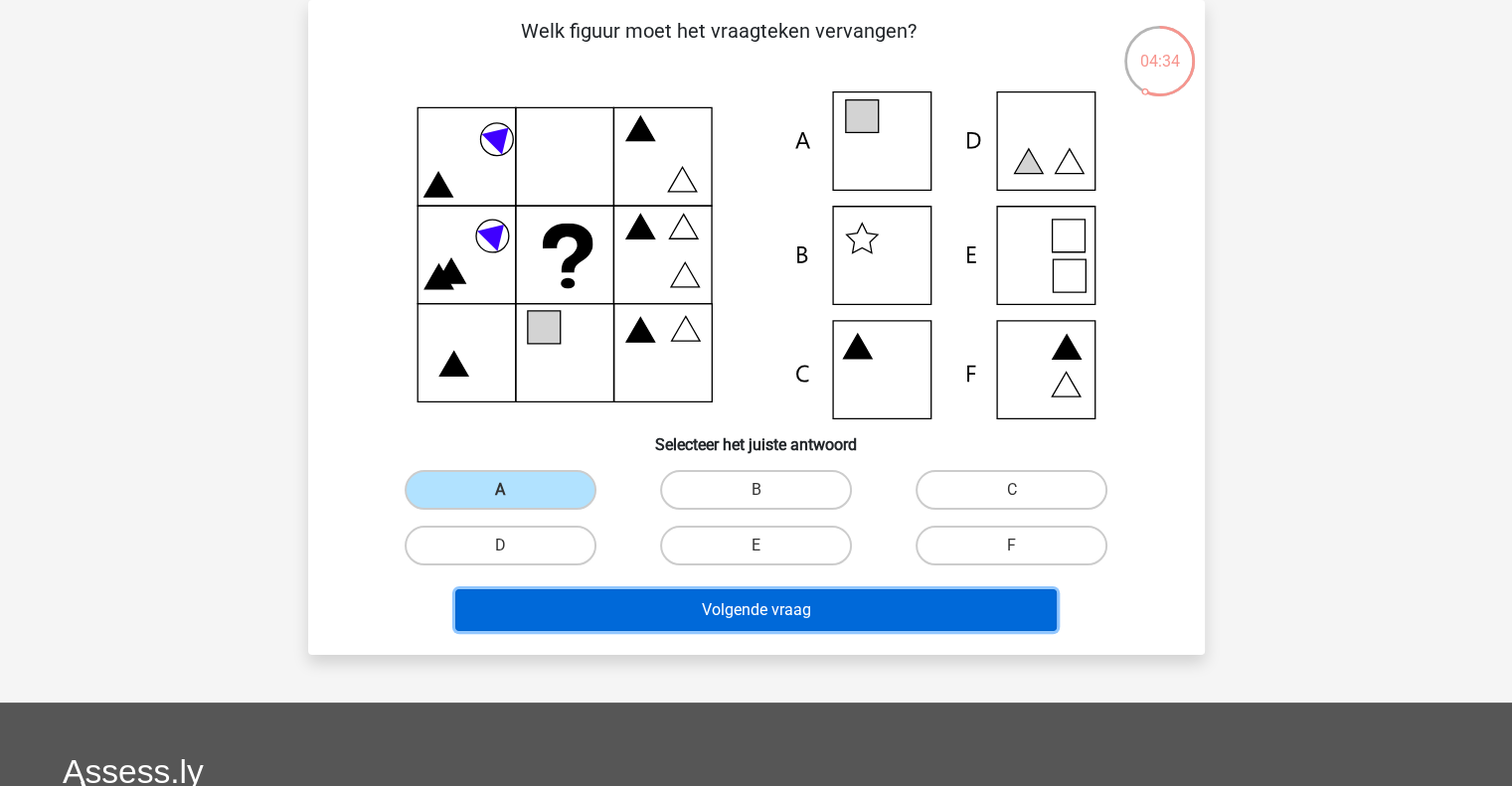click on "Volgende vraag" at bounding box center [756, 610] 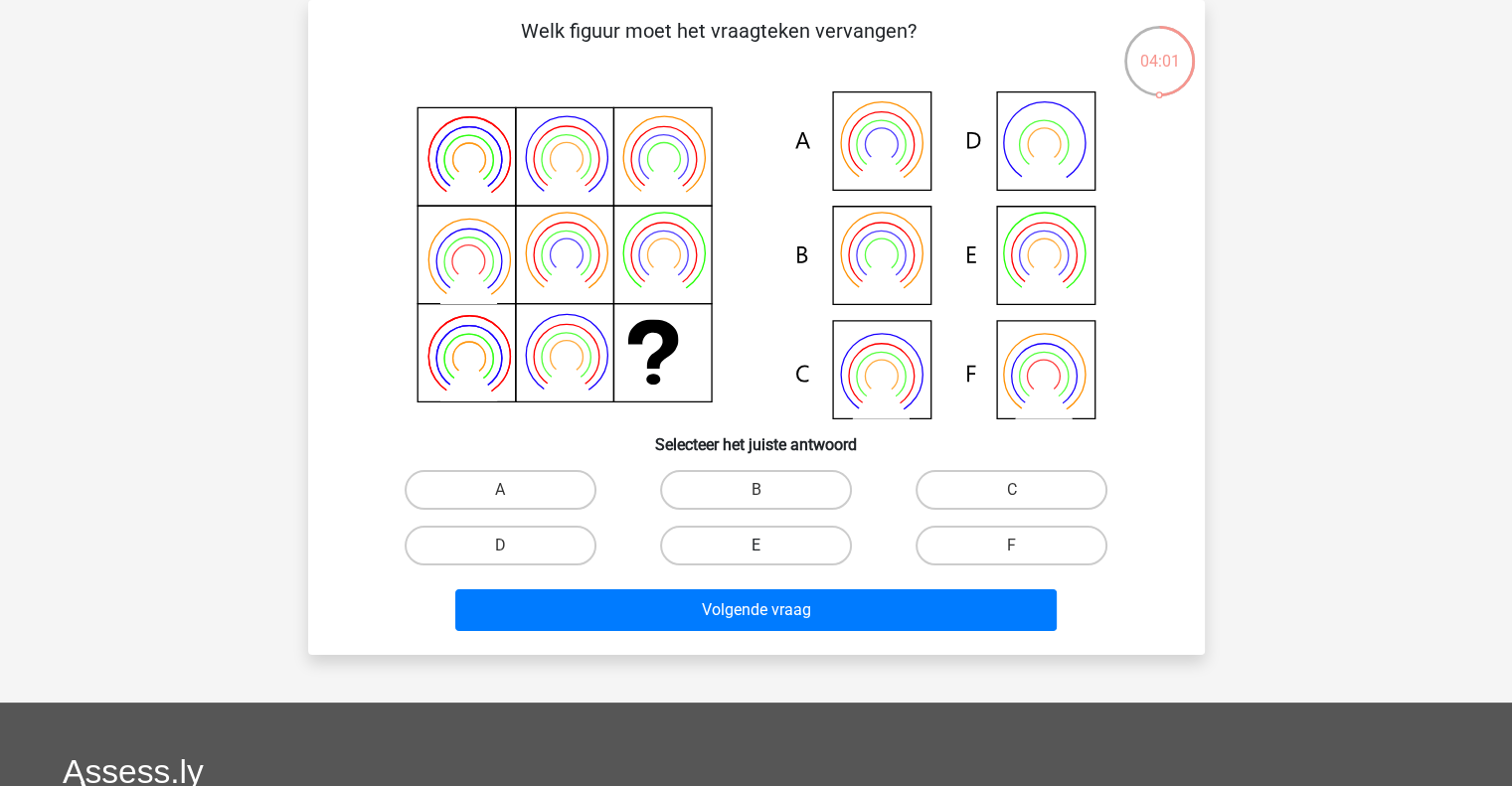 click on "E" at bounding box center [756, 546] 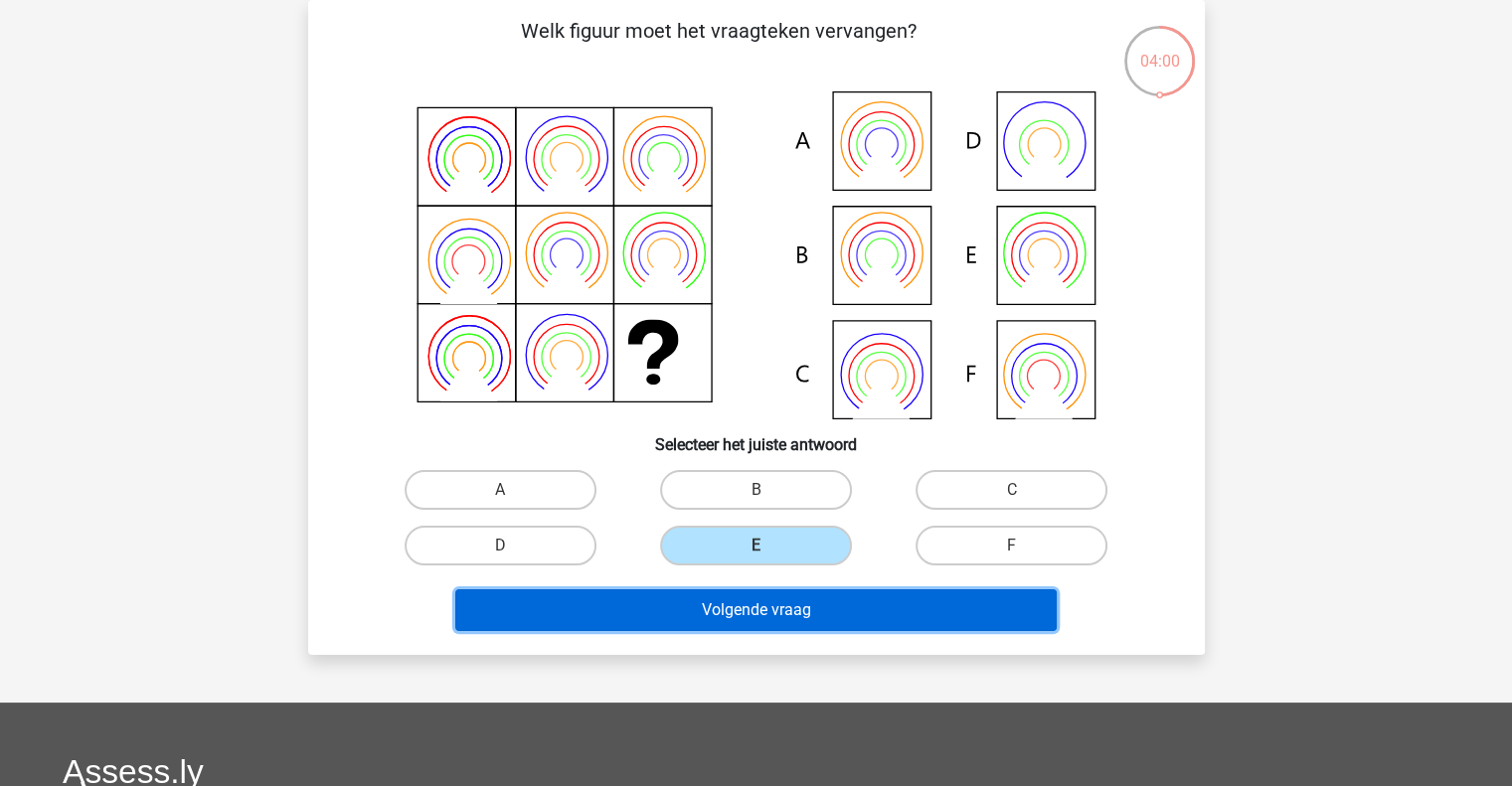 click on "Volgende vraag" at bounding box center [756, 610] 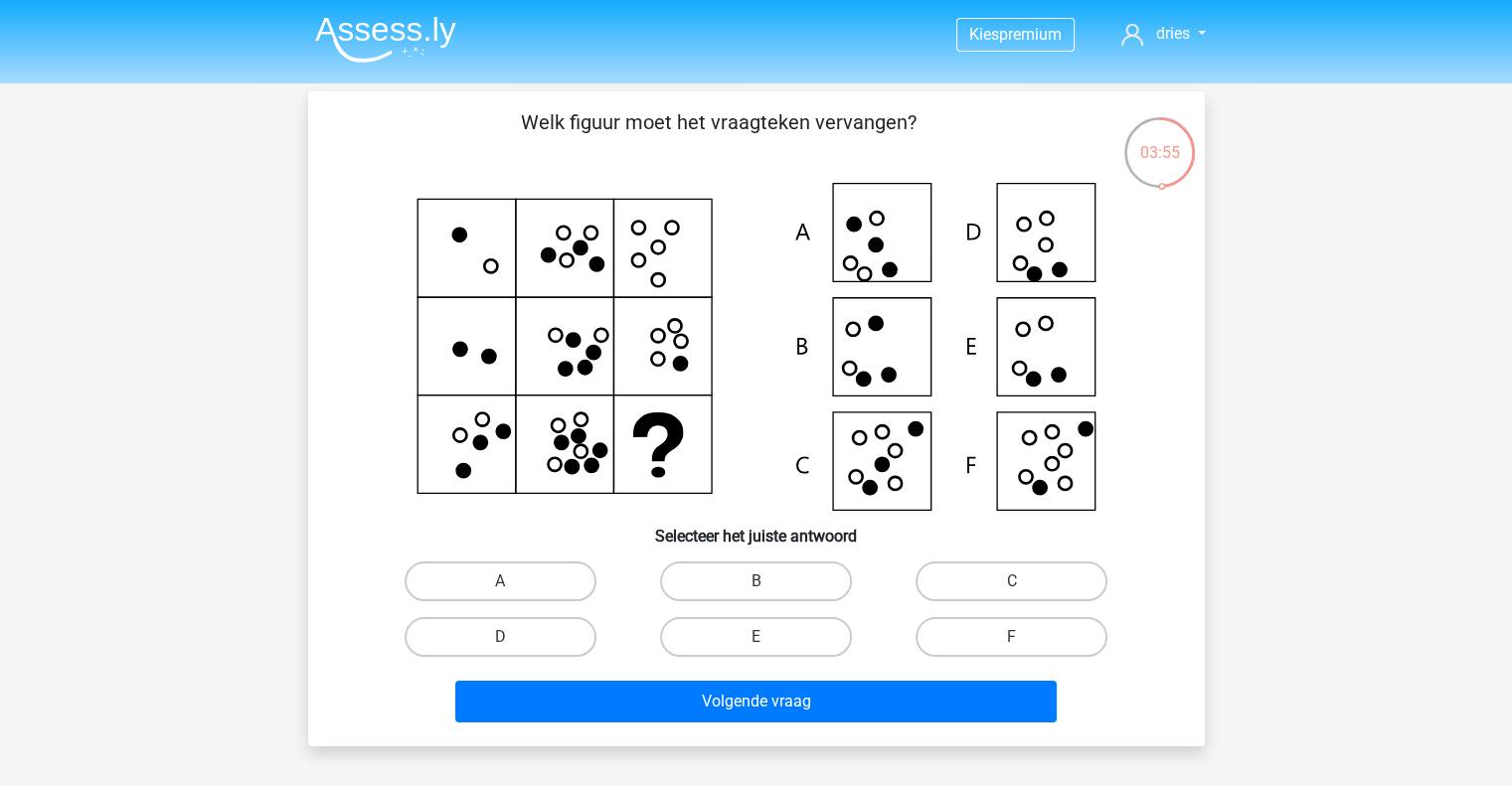 scroll, scrollTop: 99, scrollLeft: 0, axis: vertical 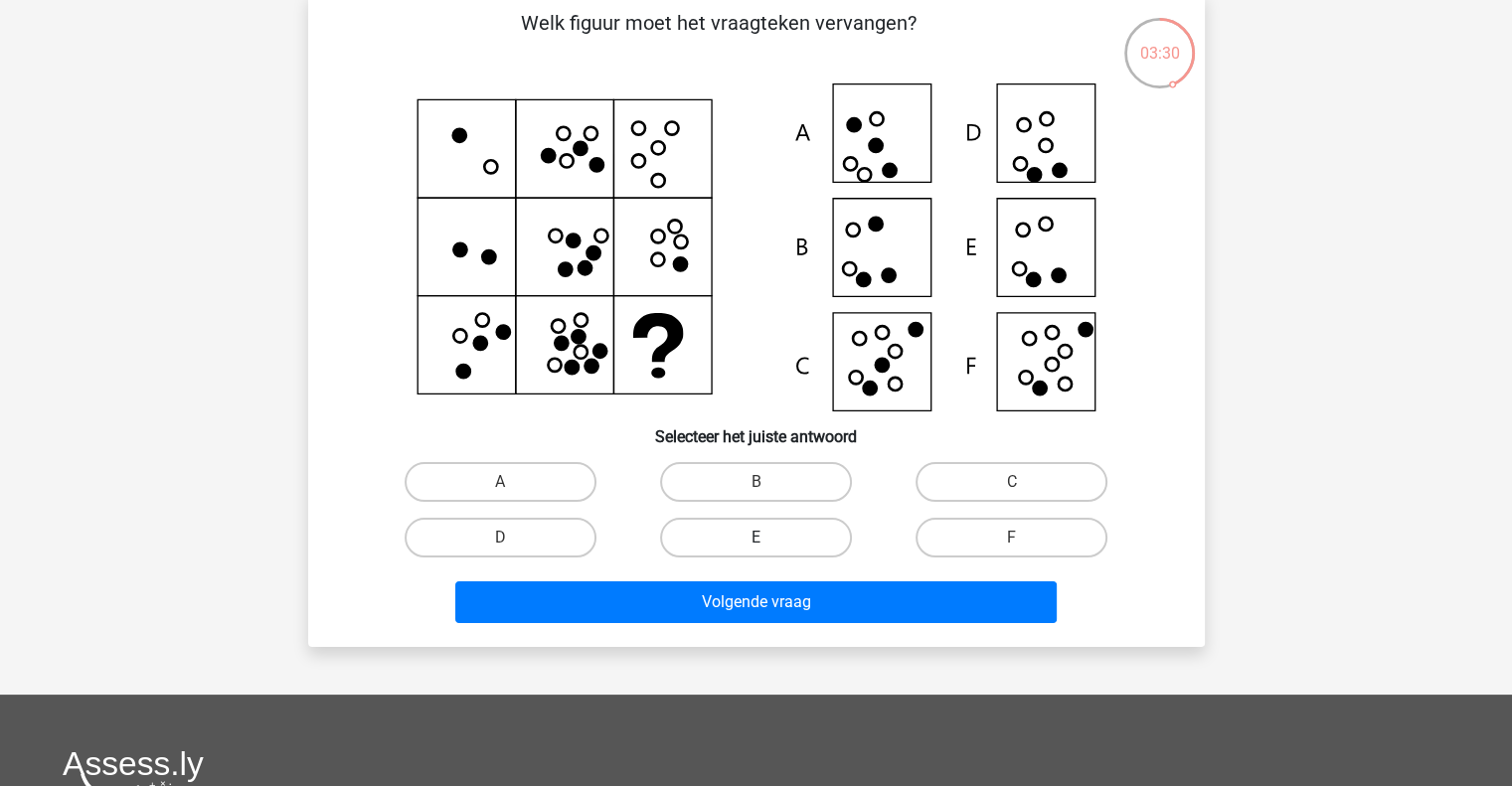 click on "E" at bounding box center (756, 538) 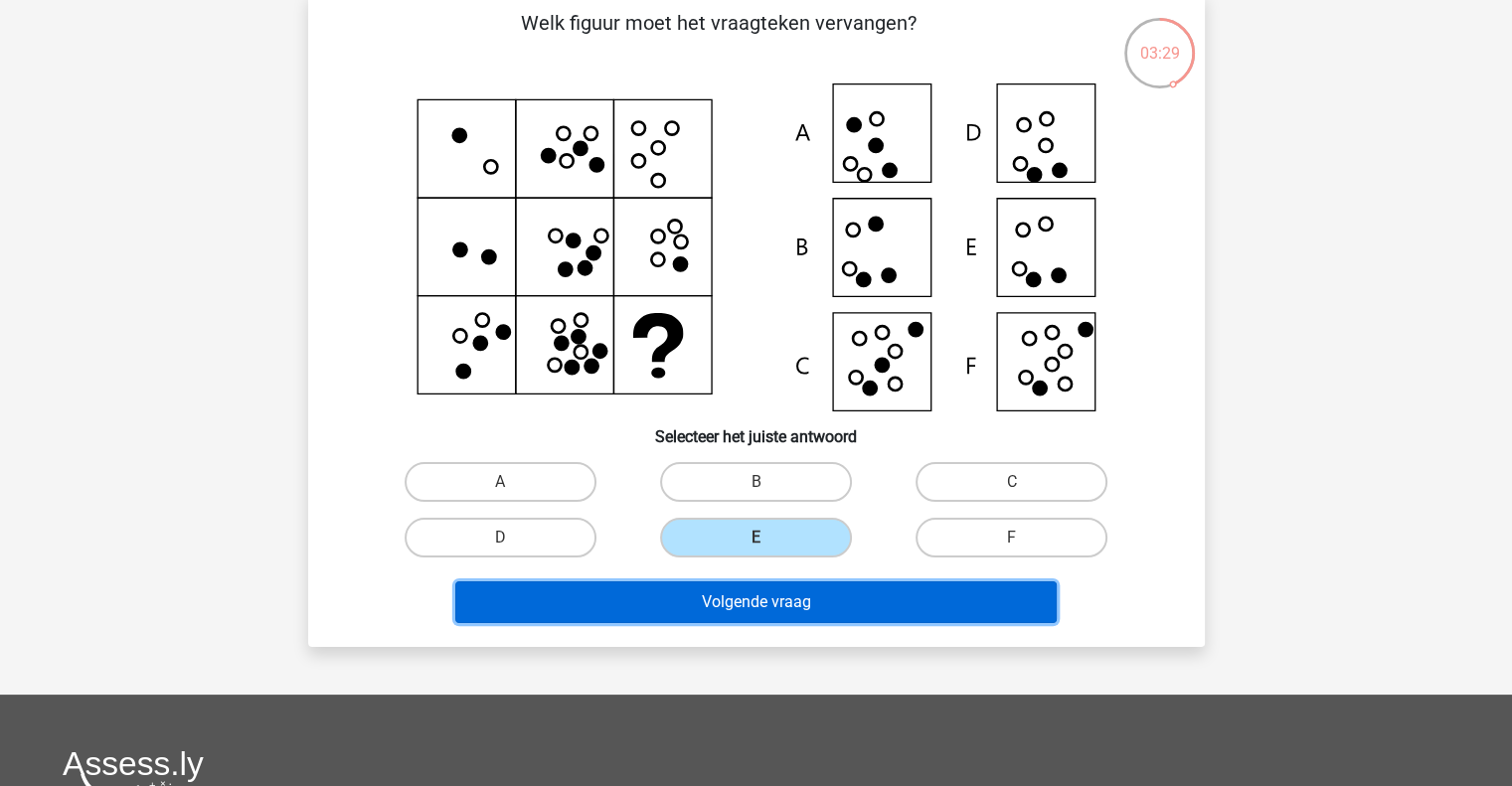 click on "Volgende vraag" at bounding box center (756, 602) 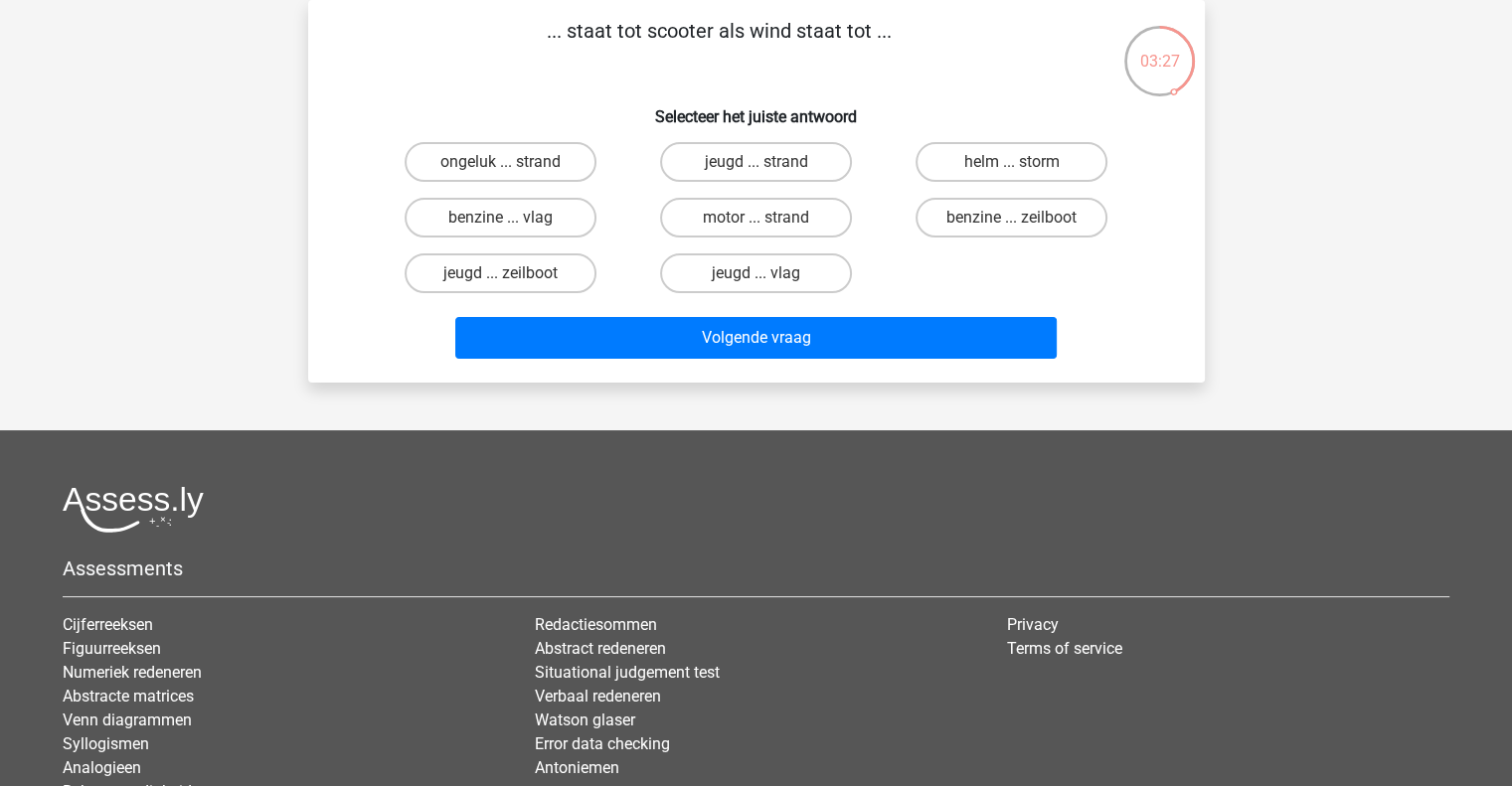 scroll, scrollTop: 0, scrollLeft: 0, axis: both 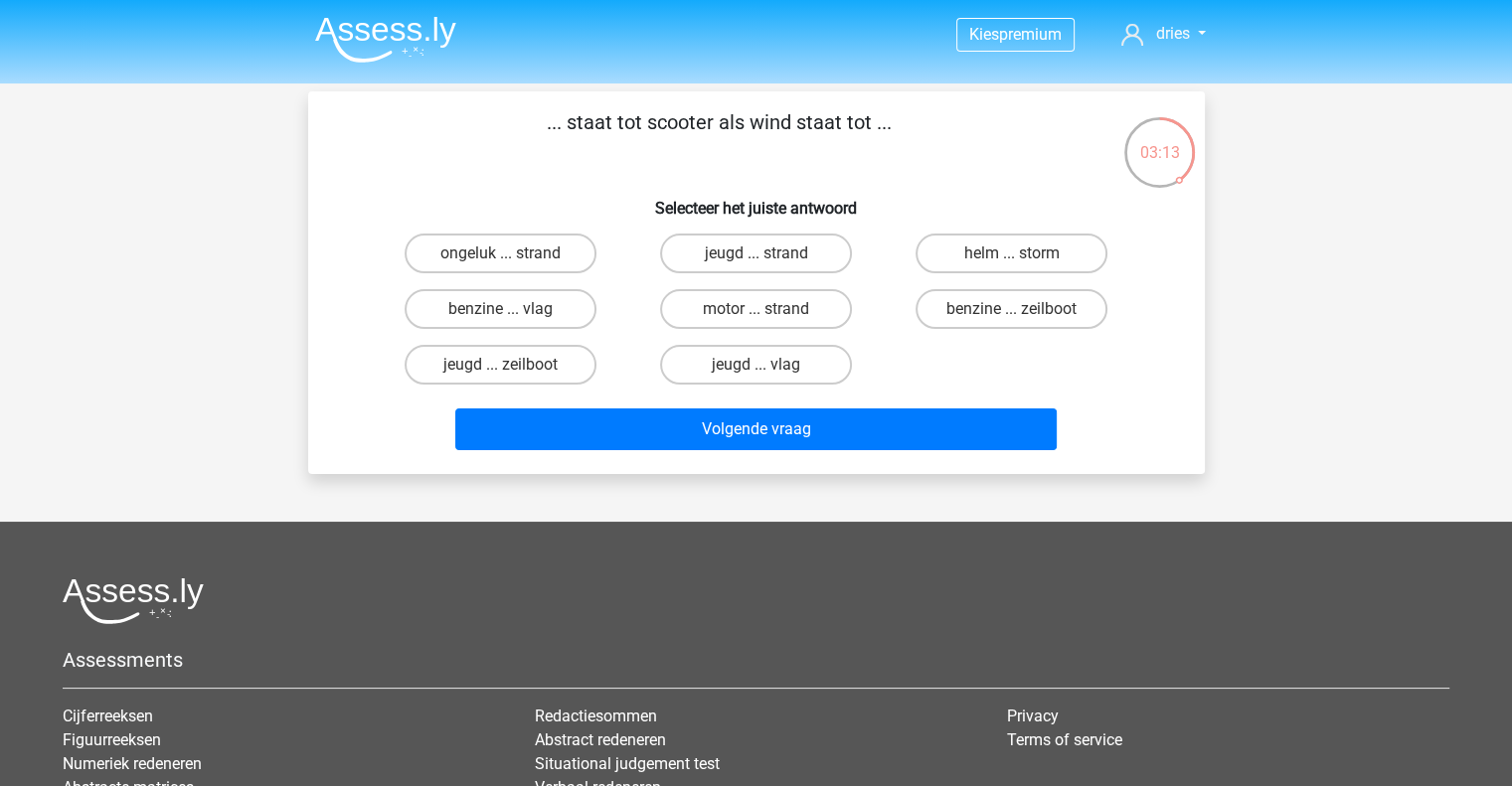 click on "benzine ... zeilboot" at bounding box center [1018, 315] 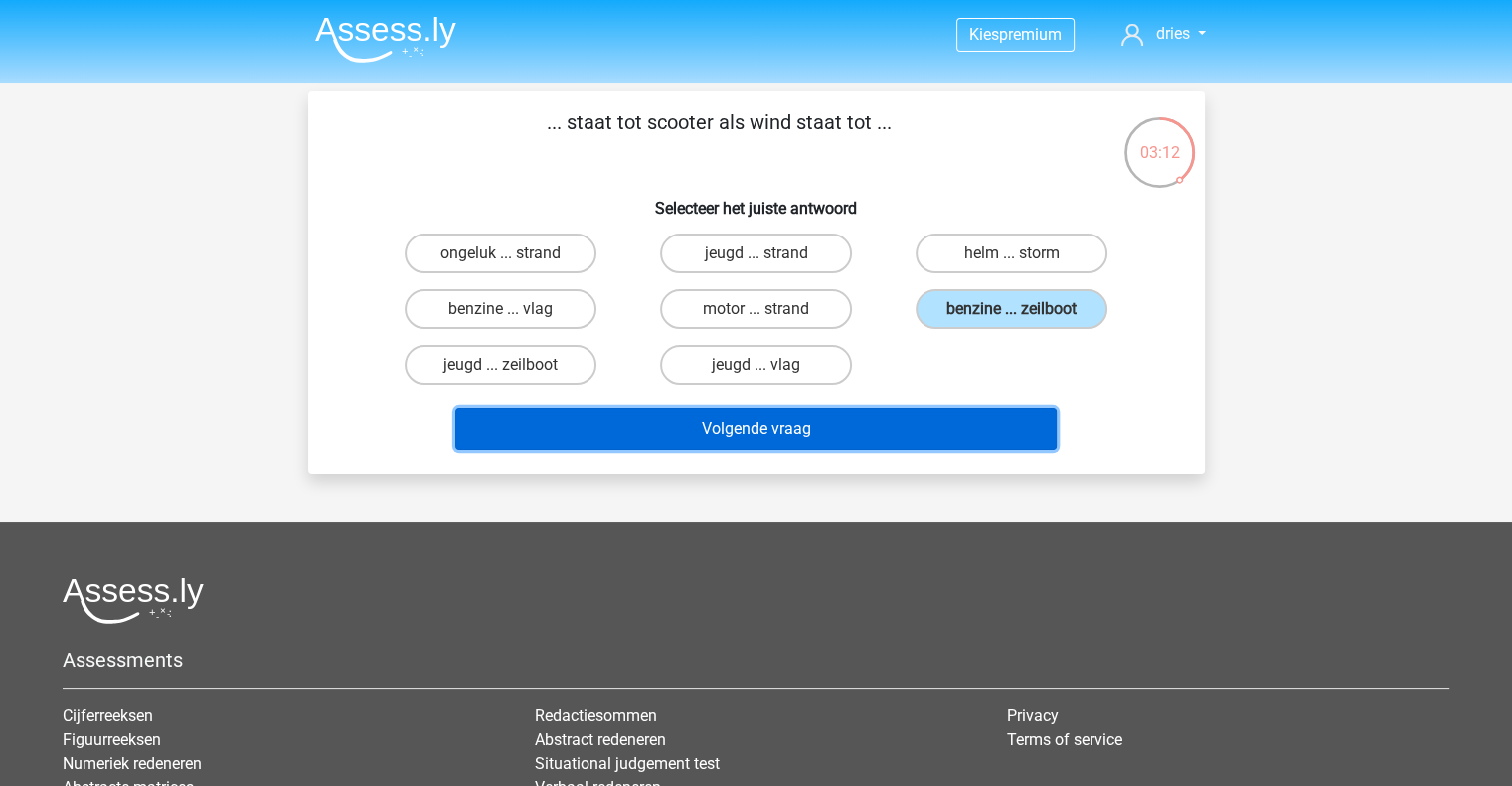 click on "Volgende vraag" at bounding box center (756, 429) 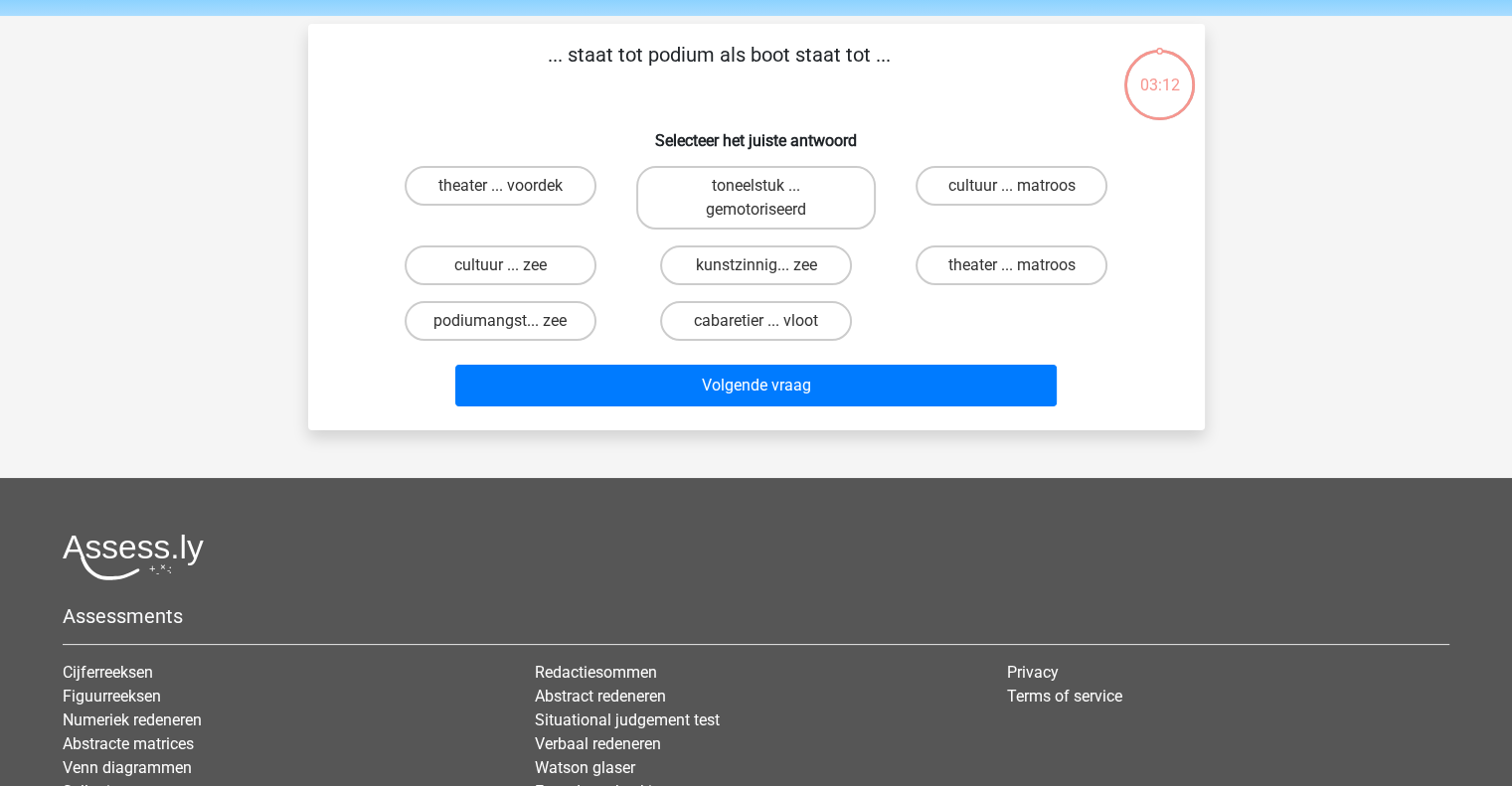 scroll, scrollTop: 91, scrollLeft: 0, axis: vertical 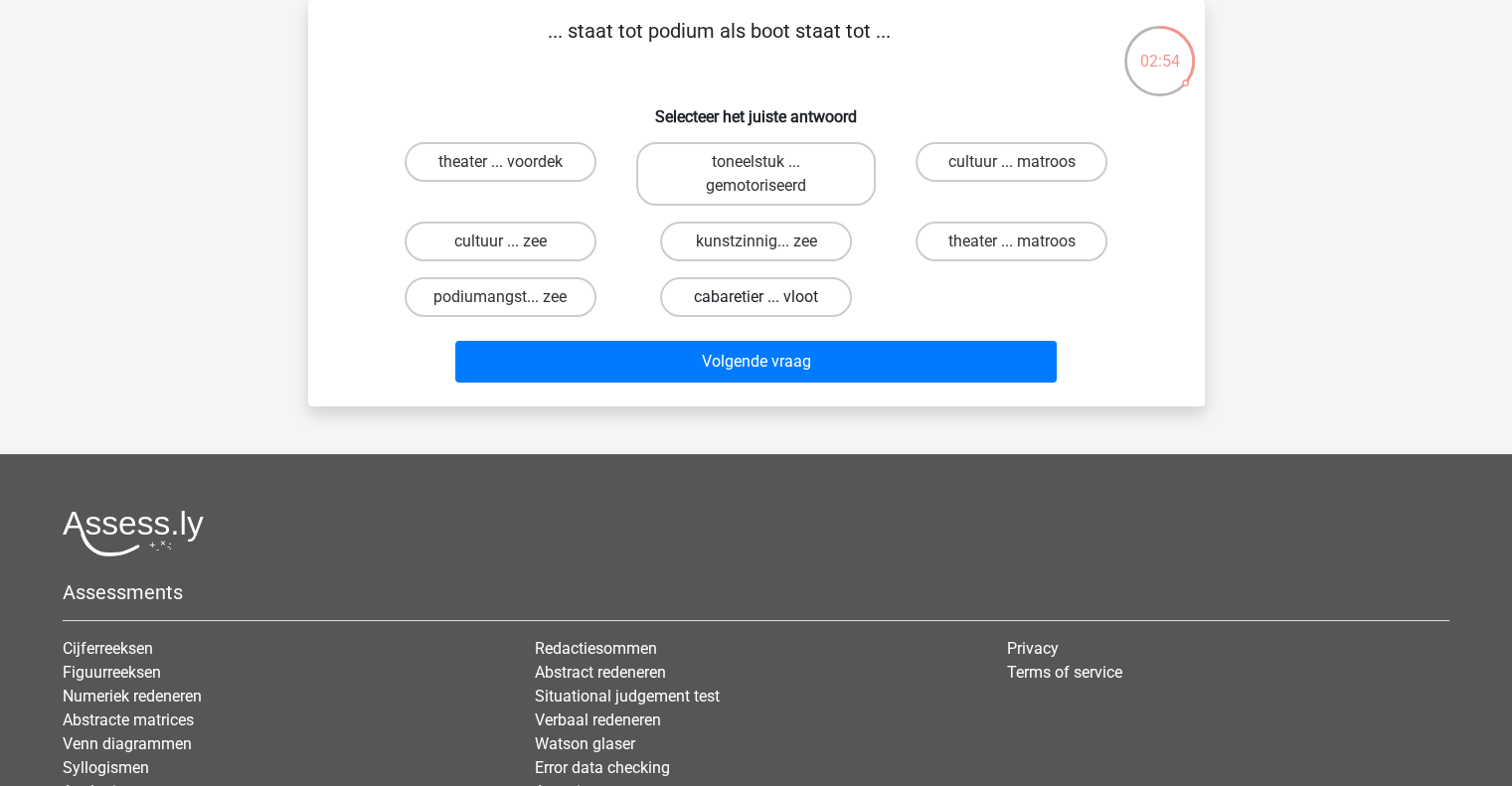 click on "cabaretier ... vloot" at bounding box center [756, 297] 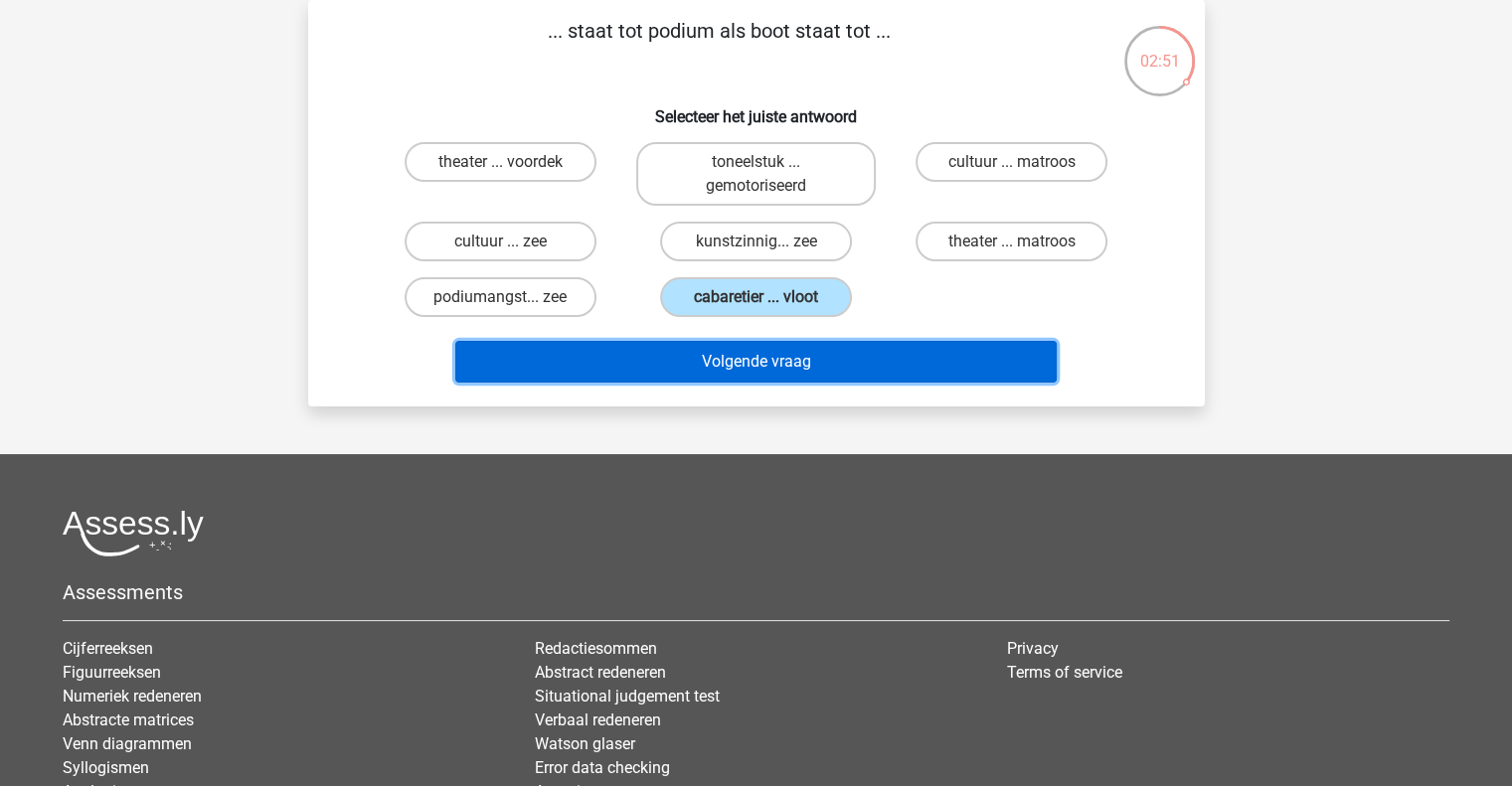 click on "Volgende vraag" at bounding box center [756, 362] 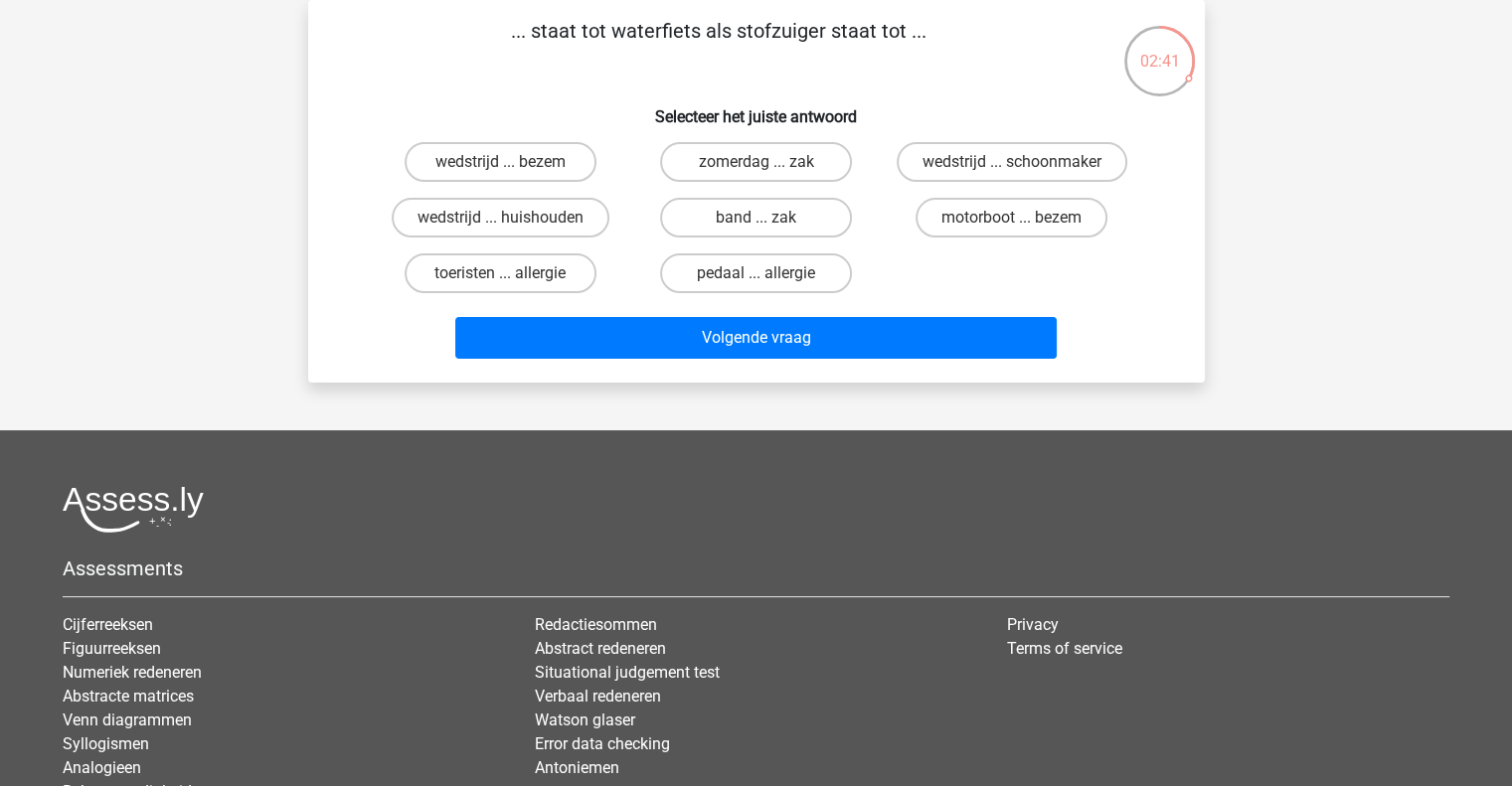 click on "motorboot ... bezem" at bounding box center (1018, 224) 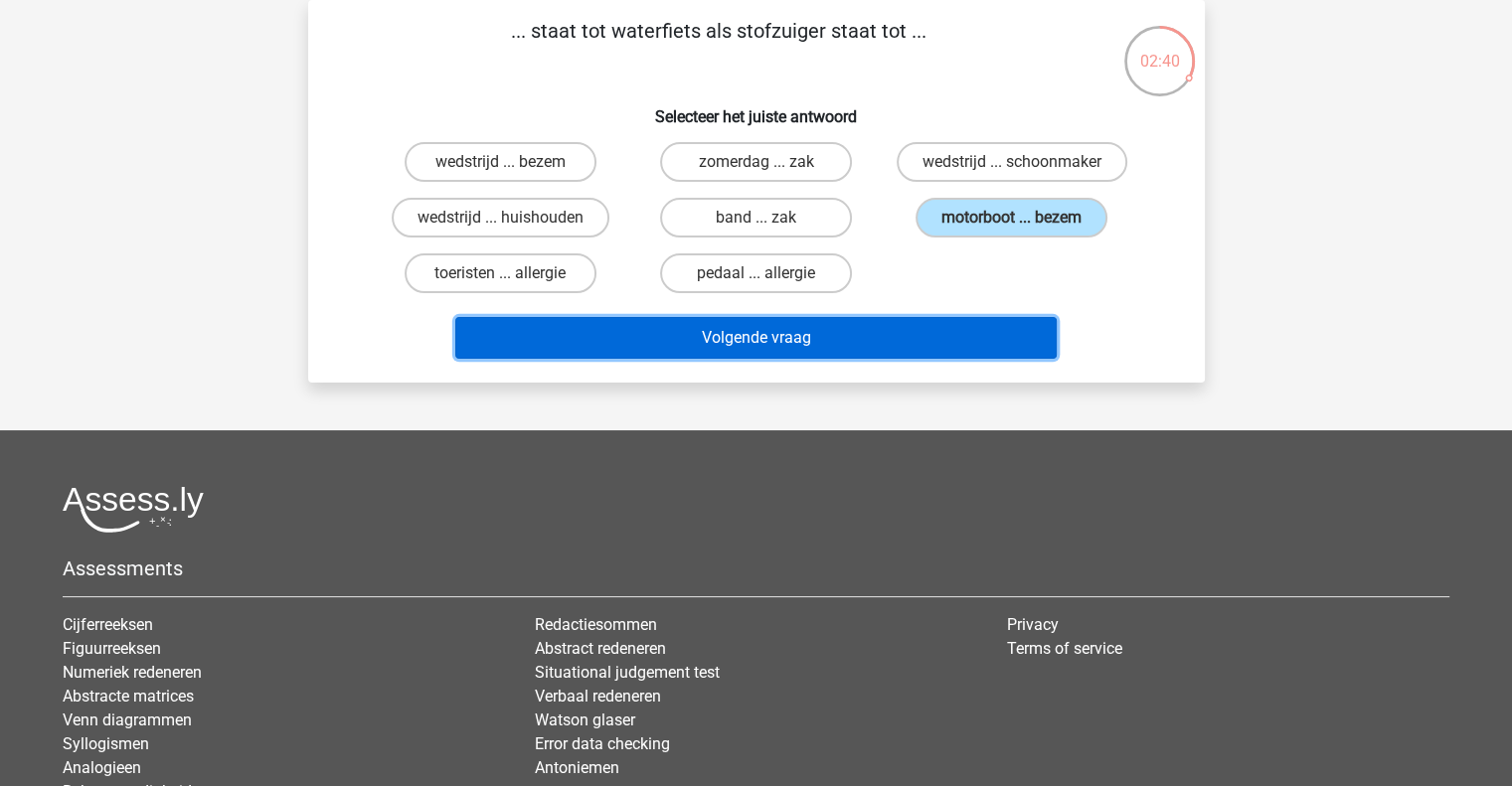 click on "Volgende vraag" at bounding box center (756, 338) 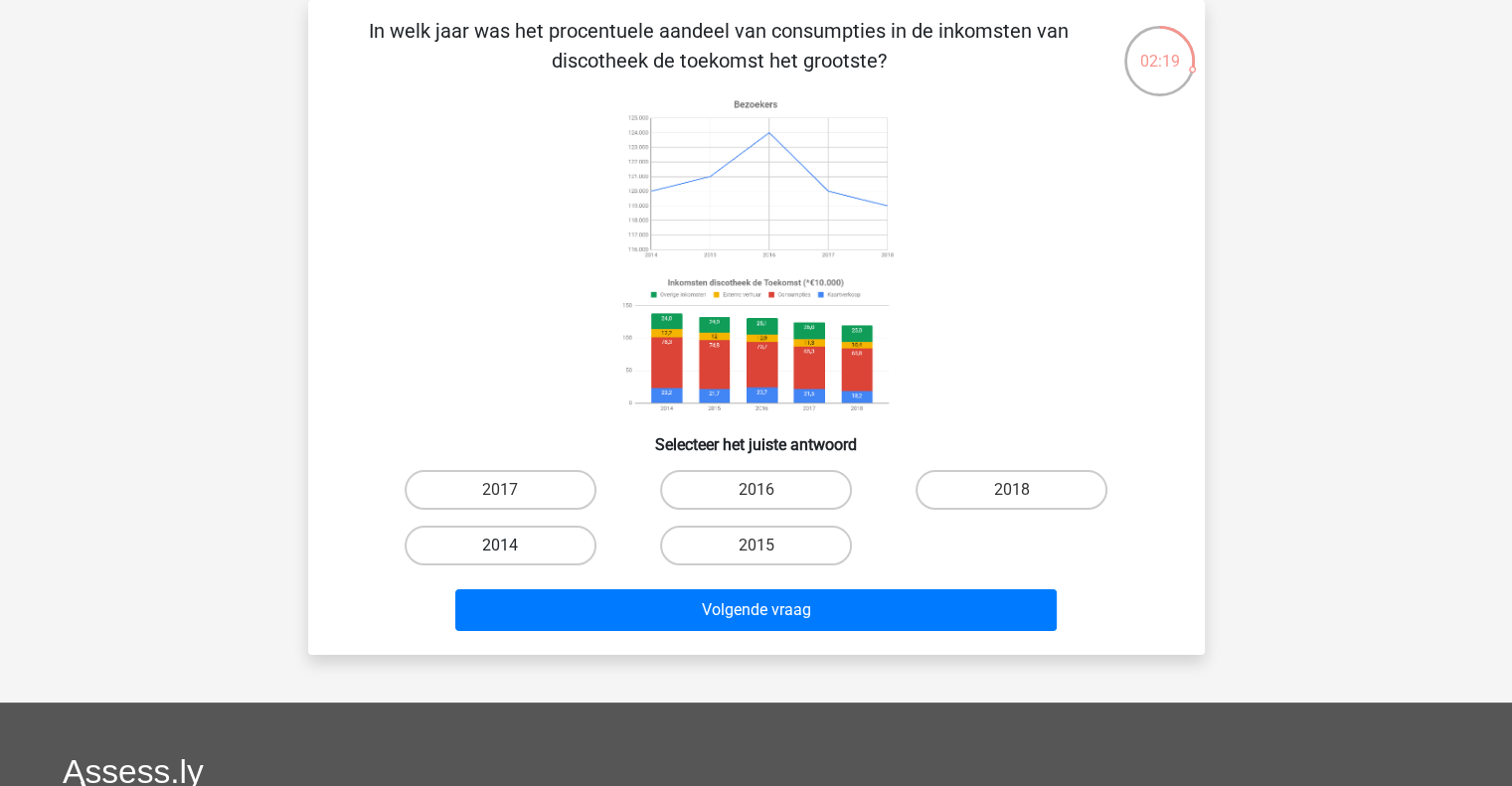 click on "2014" at bounding box center (500, 546) 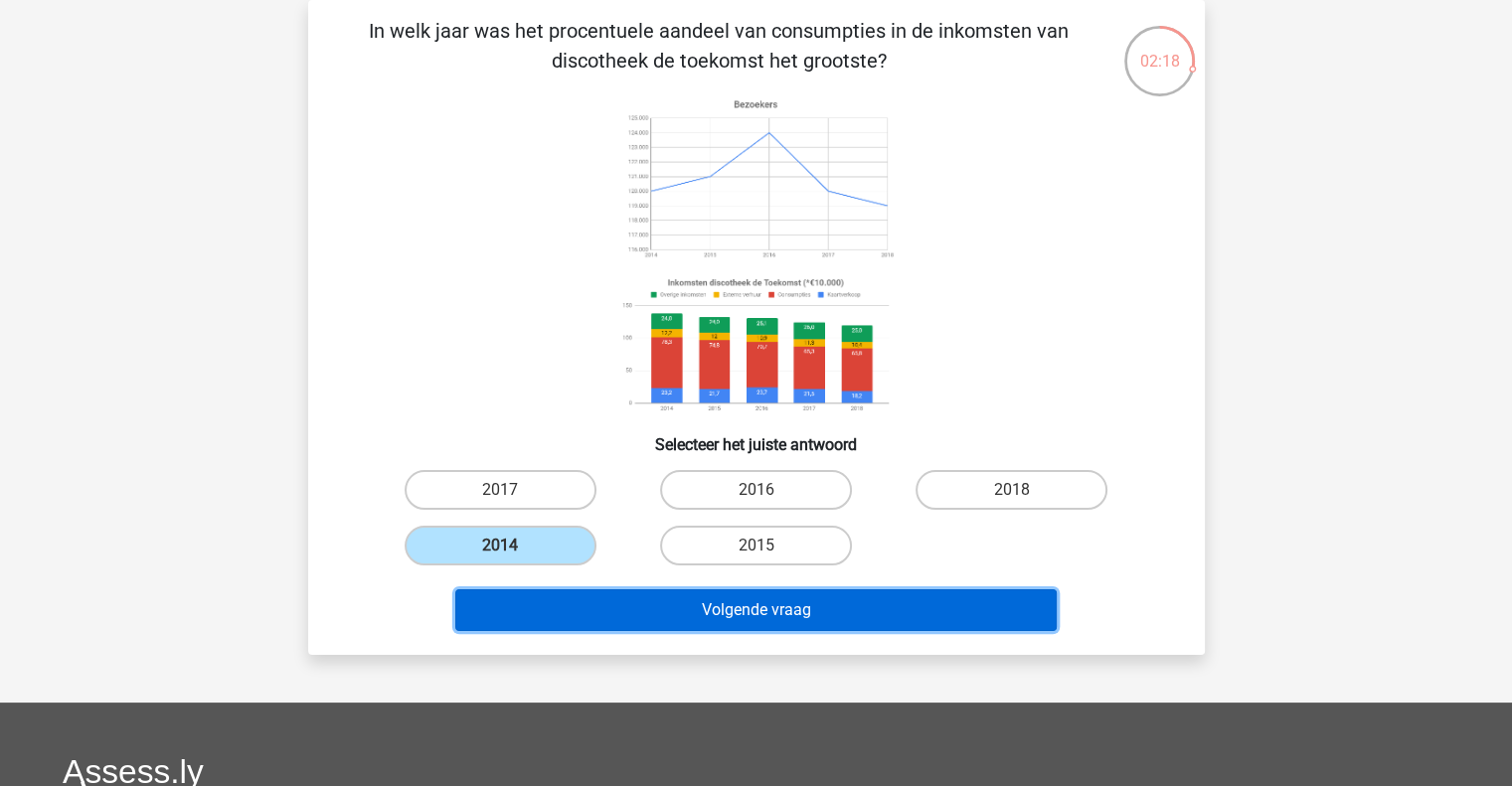 click on "Volgende vraag" at bounding box center (756, 610) 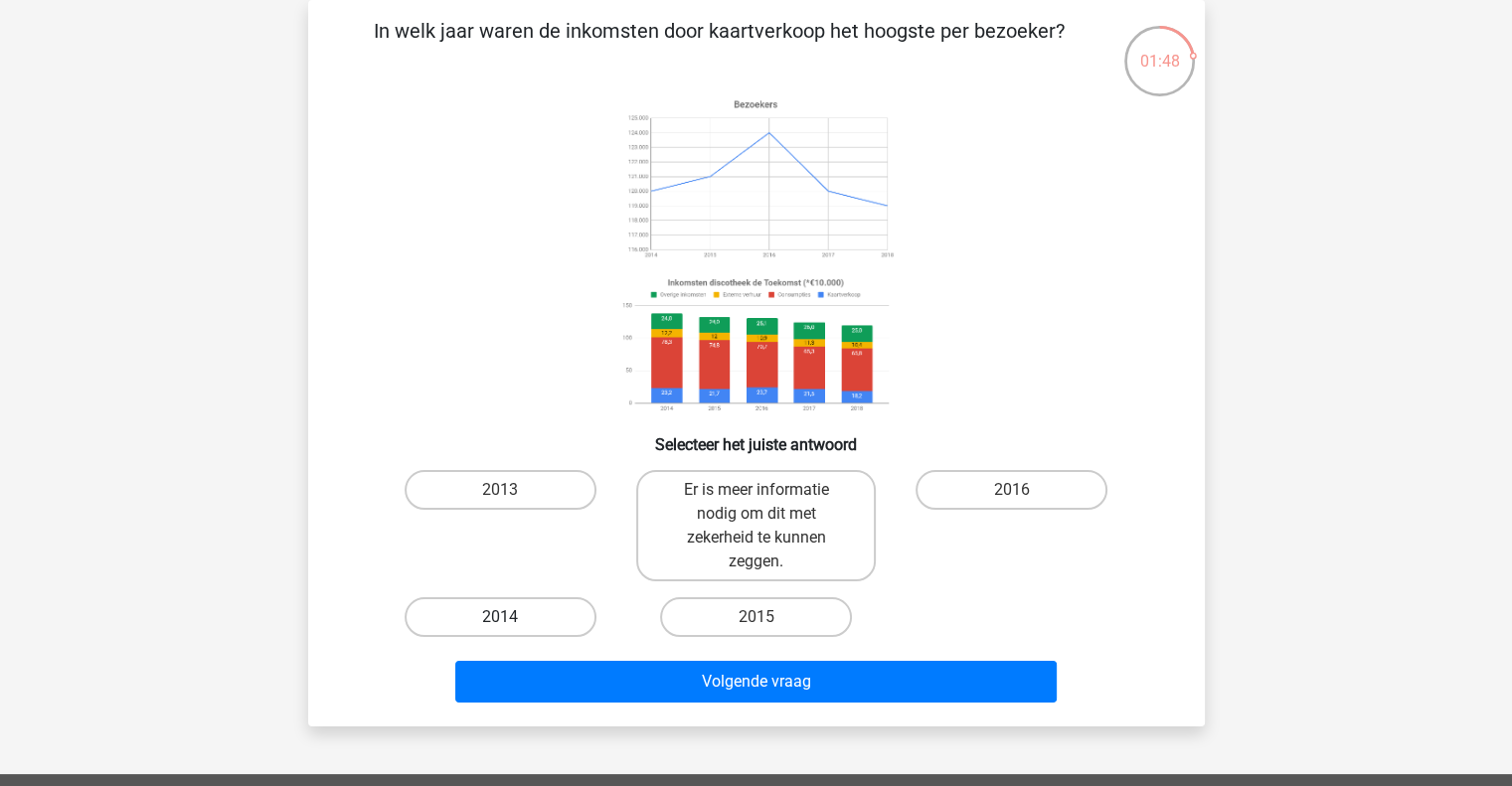 click on "2014" at bounding box center (500, 617) 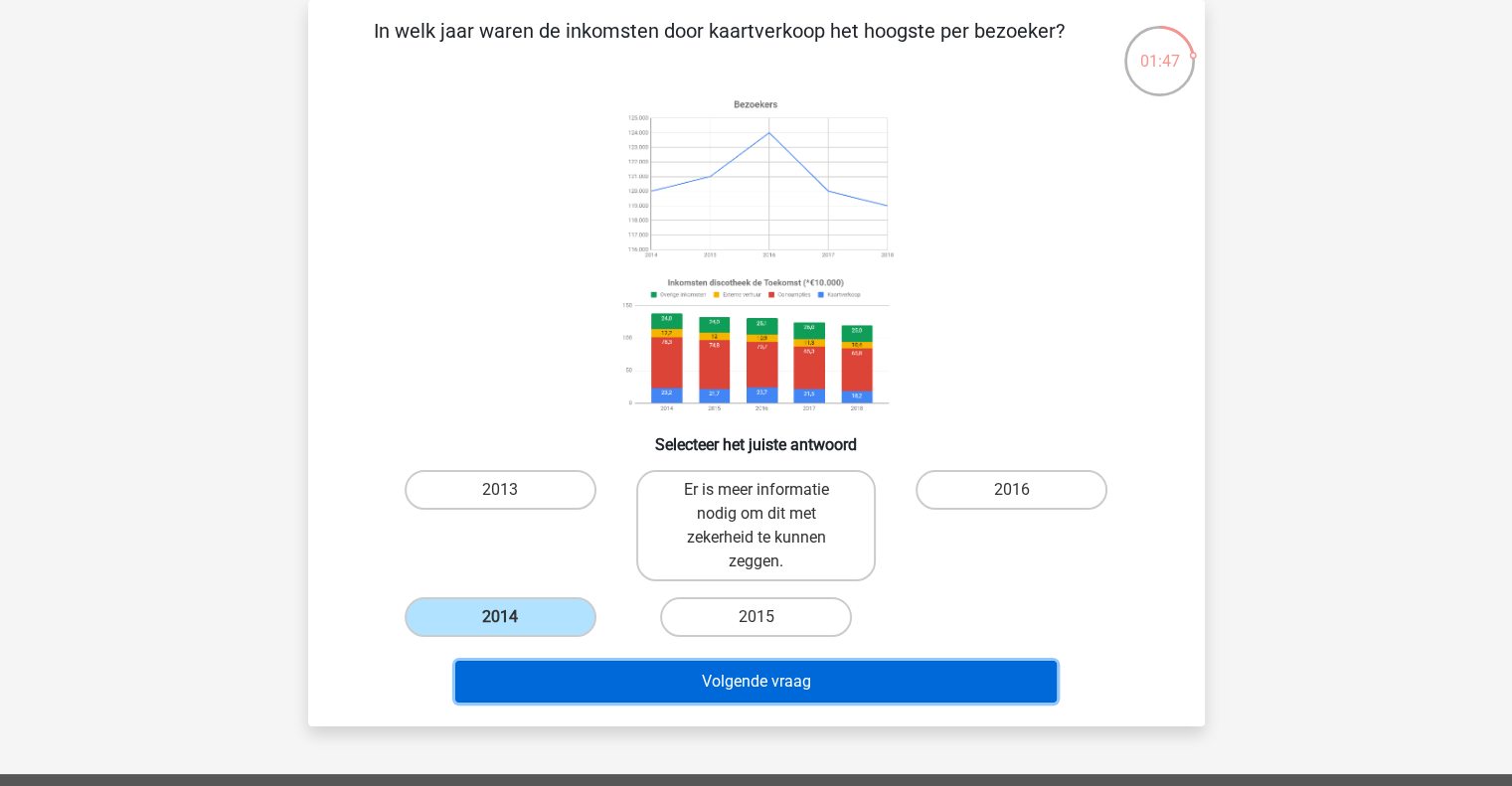 click on "Volgende vraag" at bounding box center [756, 682] 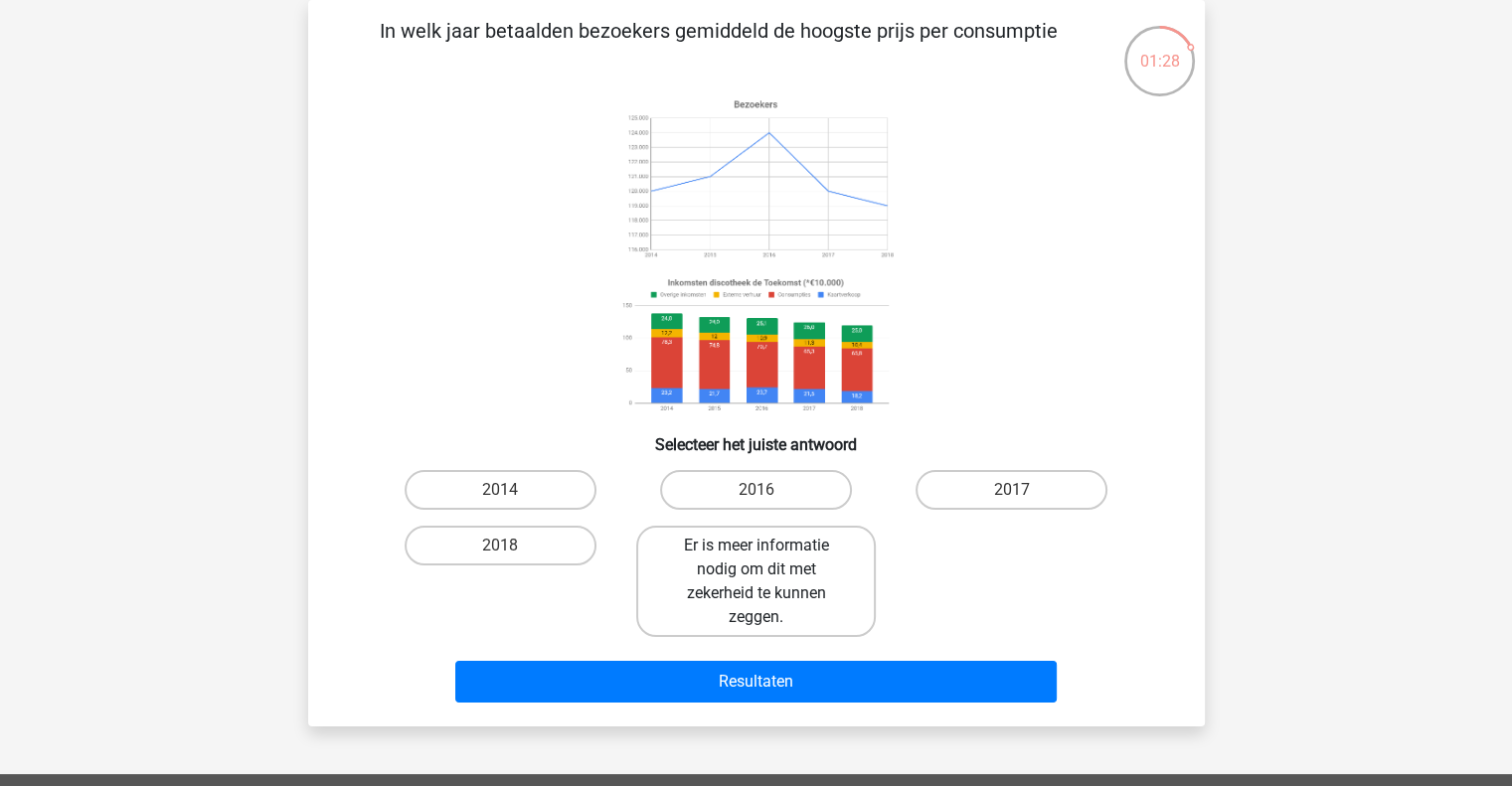 click on "Er is meer informatie nodig om dit met zekerheid te kunnen zeggen." at bounding box center (756, 581) 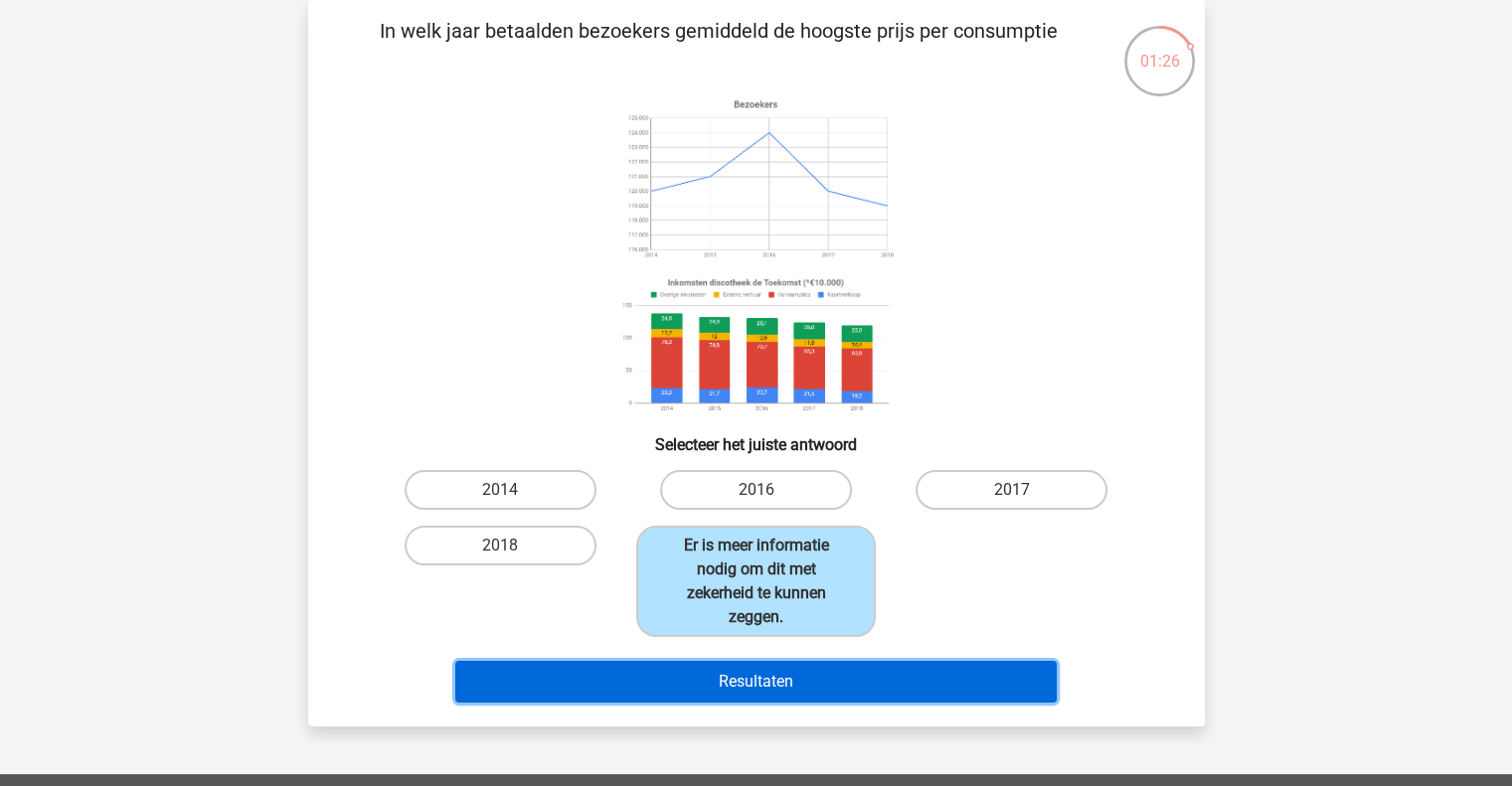 click on "Resultaten" at bounding box center (756, 682) 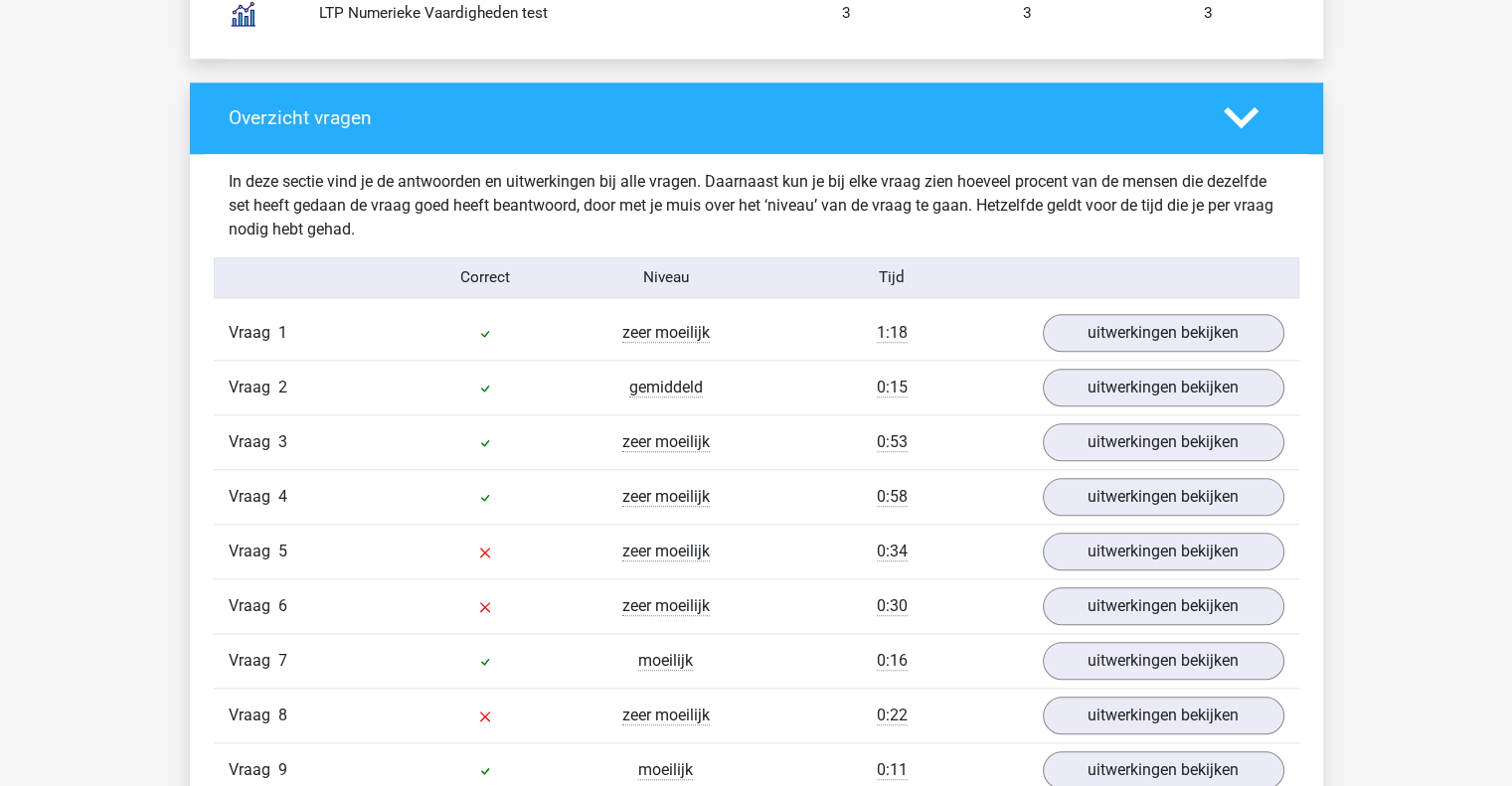 scroll, scrollTop: 1987, scrollLeft: 0, axis: vertical 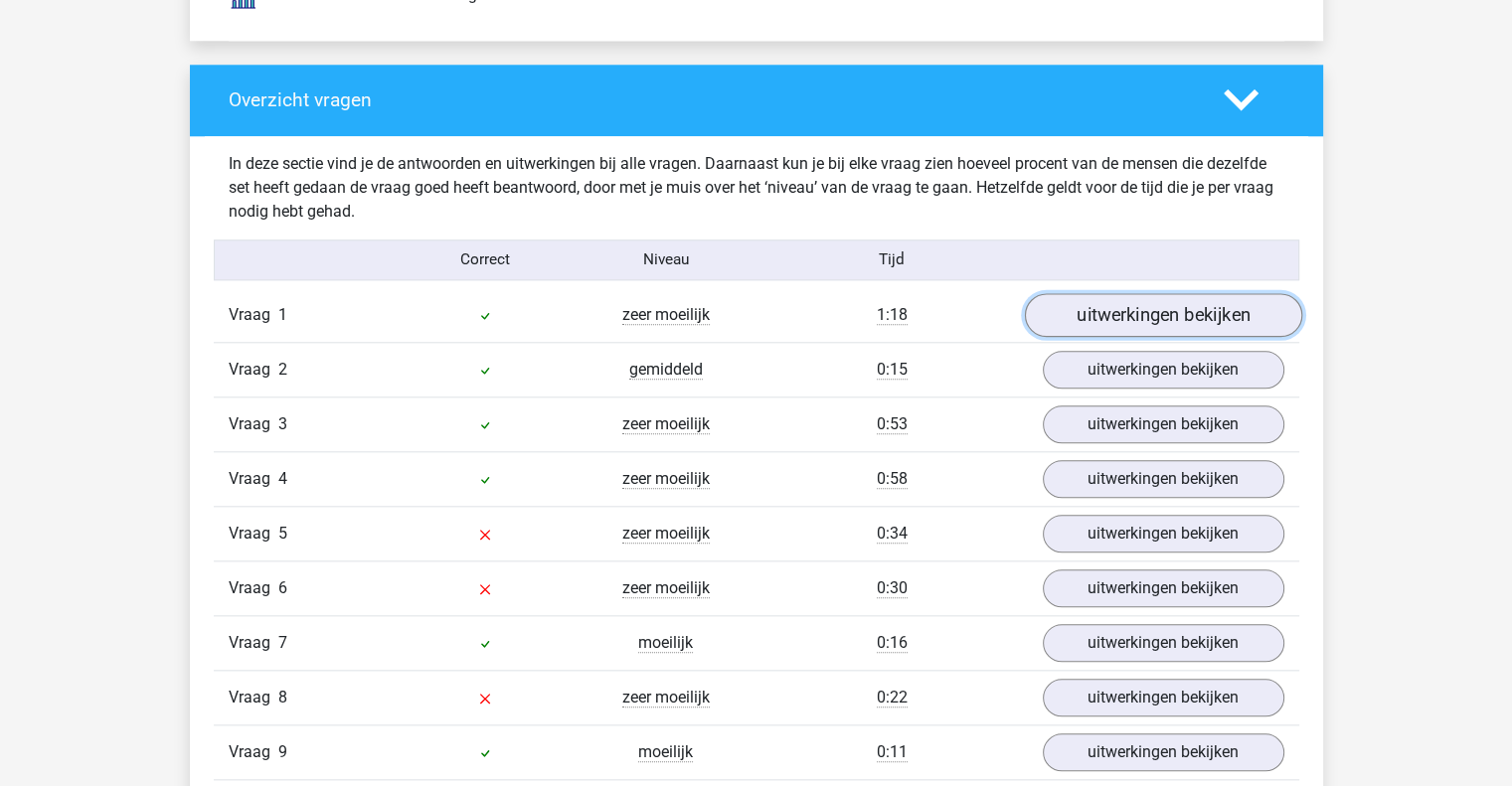 click on "uitwerkingen bekijken" at bounding box center (1162, 315) 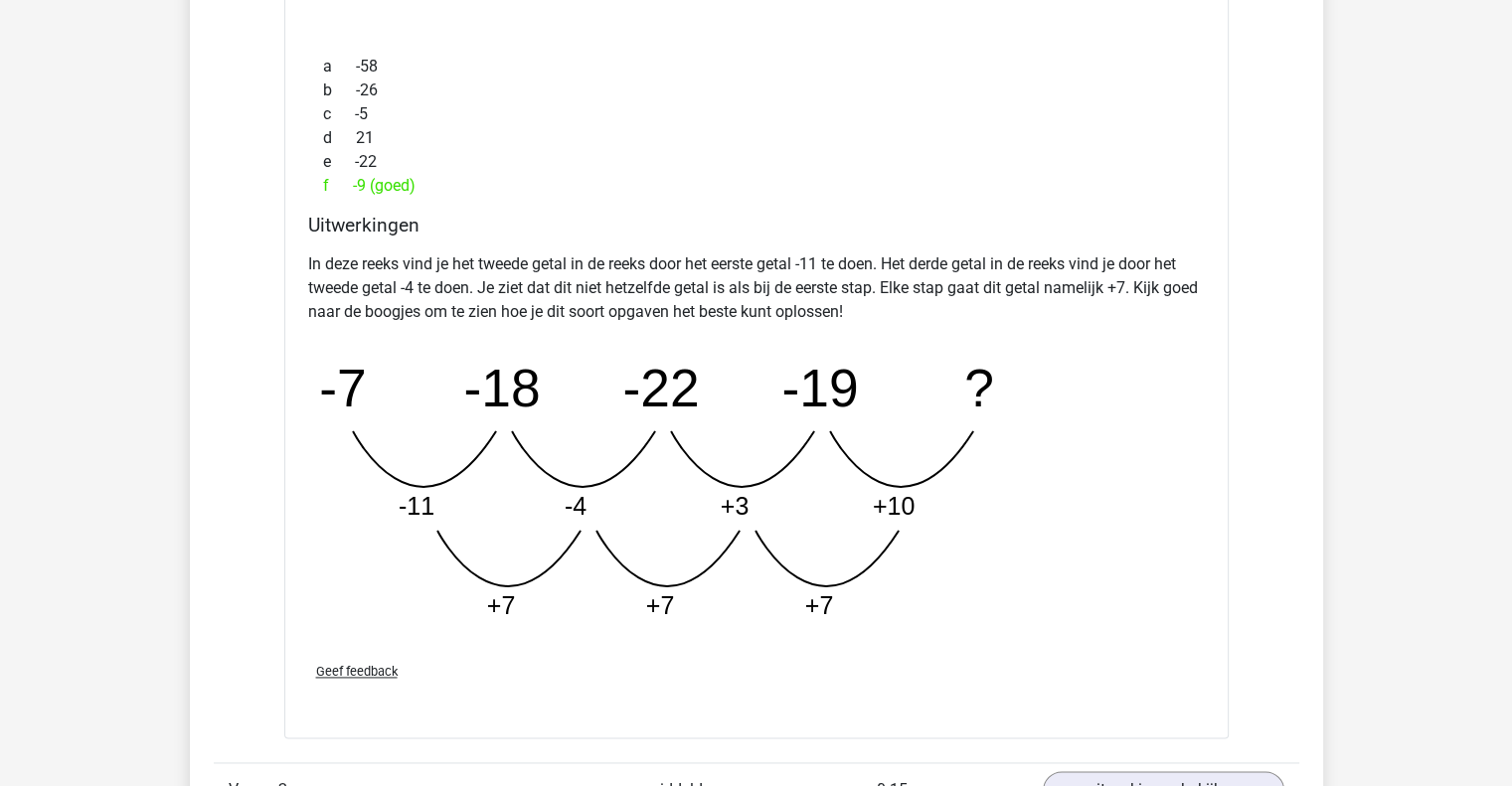 scroll, scrollTop: 2584, scrollLeft: 0, axis: vertical 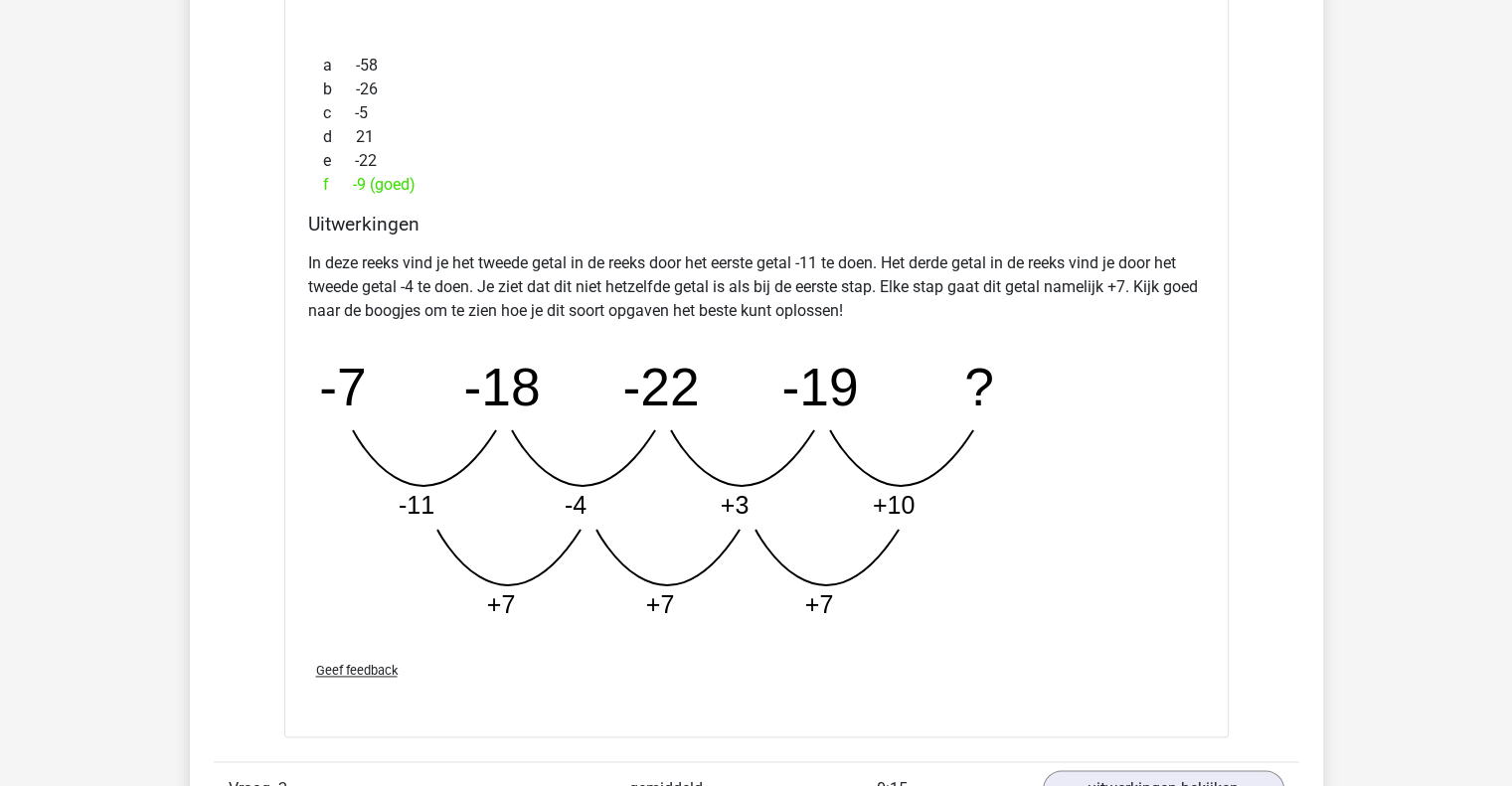 click on "Kies  premium
[FIRST]
[EMAIL]" at bounding box center [756, 479] 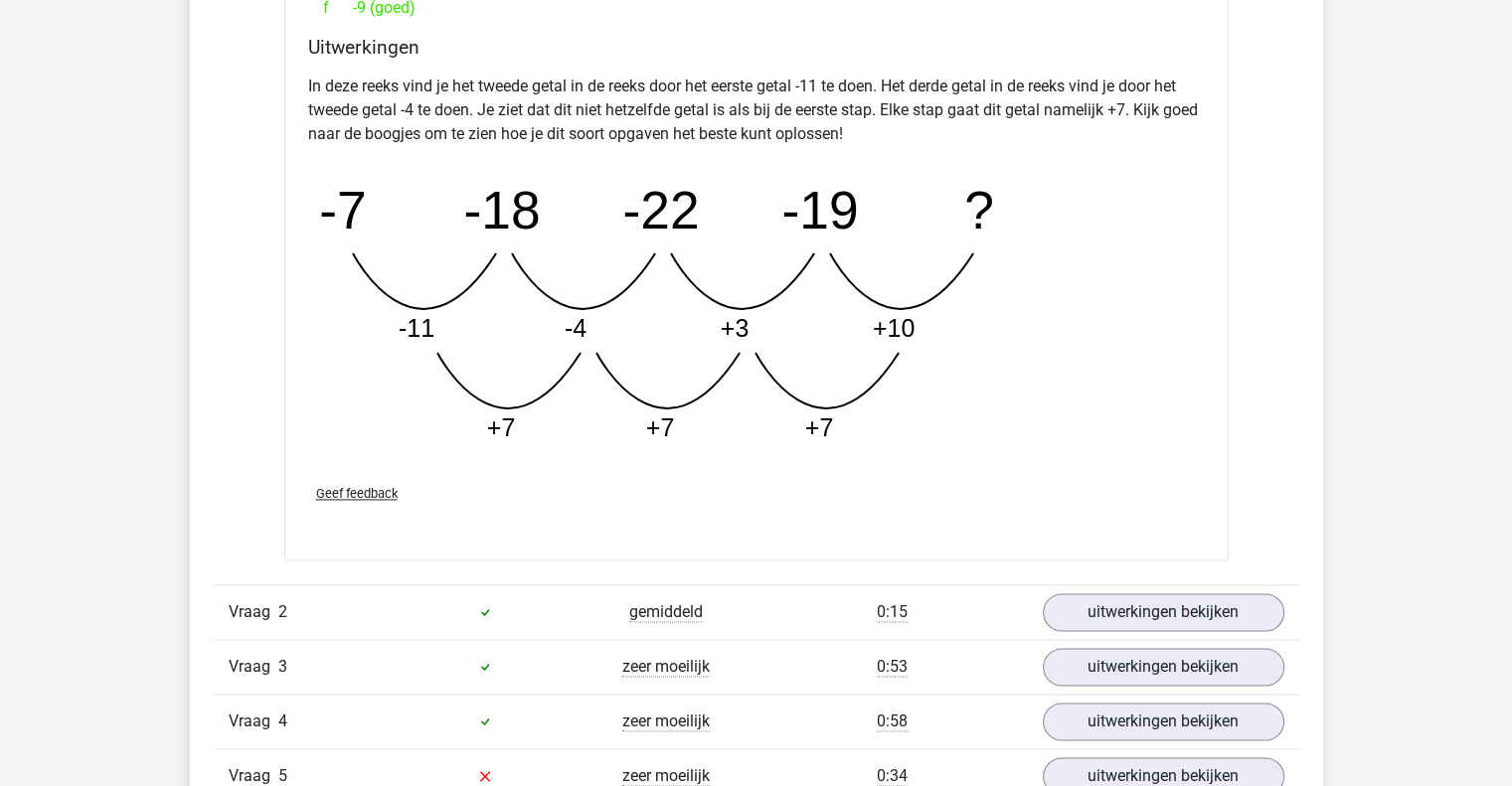 scroll, scrollTop: 2882, scrollLeft: 0, axis: vertical 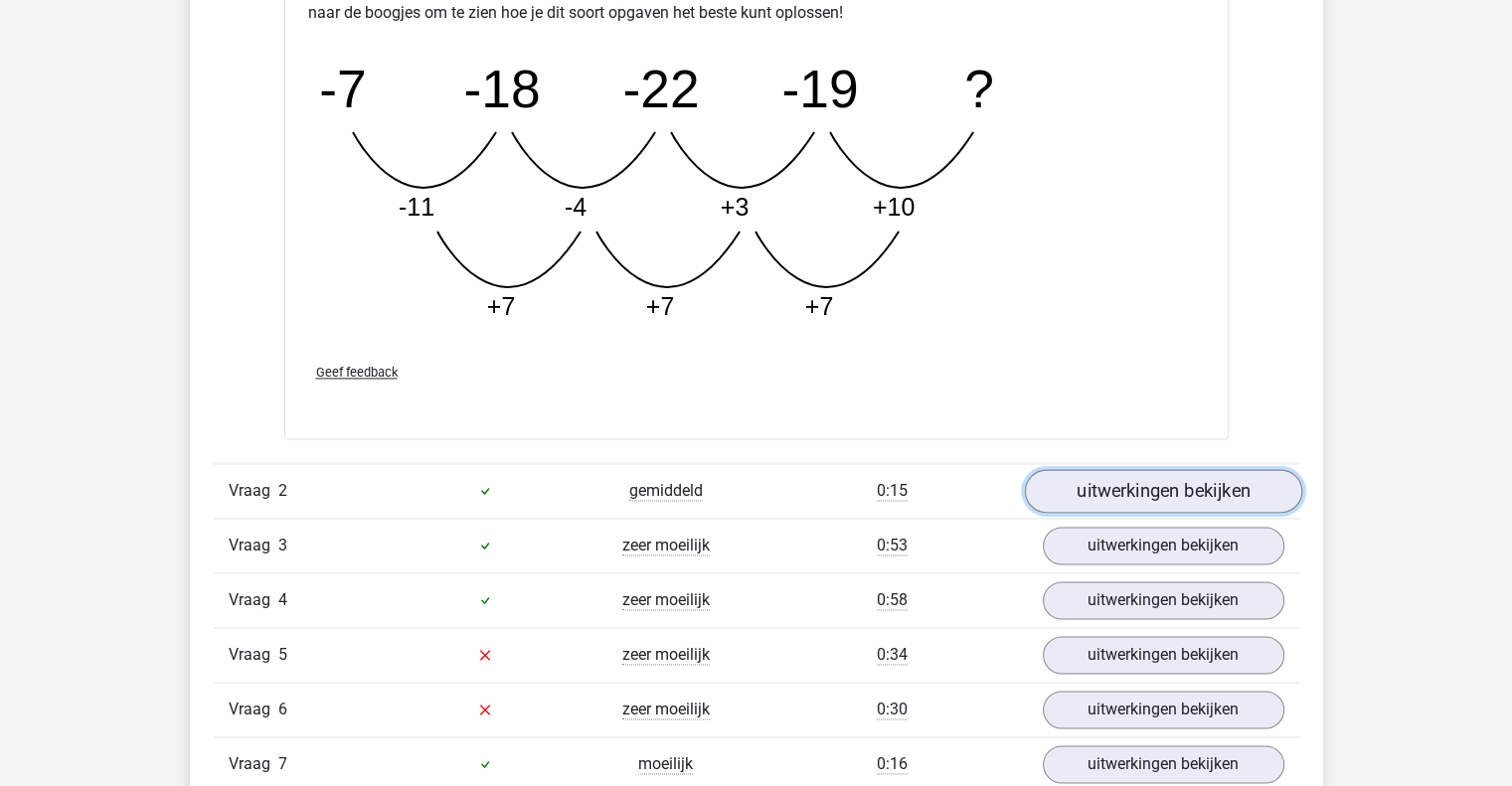 click on "uitwerkingen bekijken" at bounding box center [1162, 491] 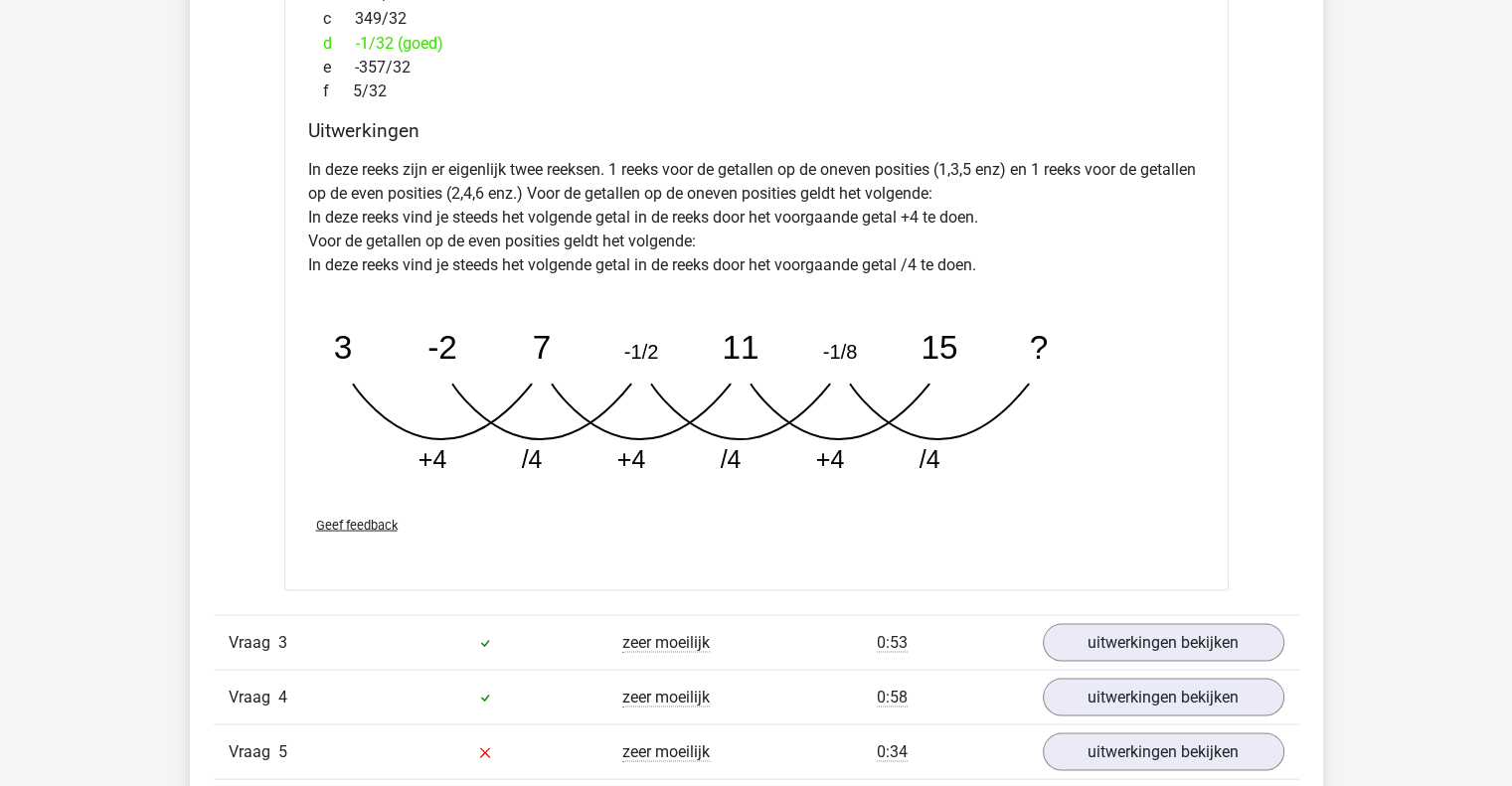 scroll, scrollTop: 4074, scrollLeft: 0, axis: vertical 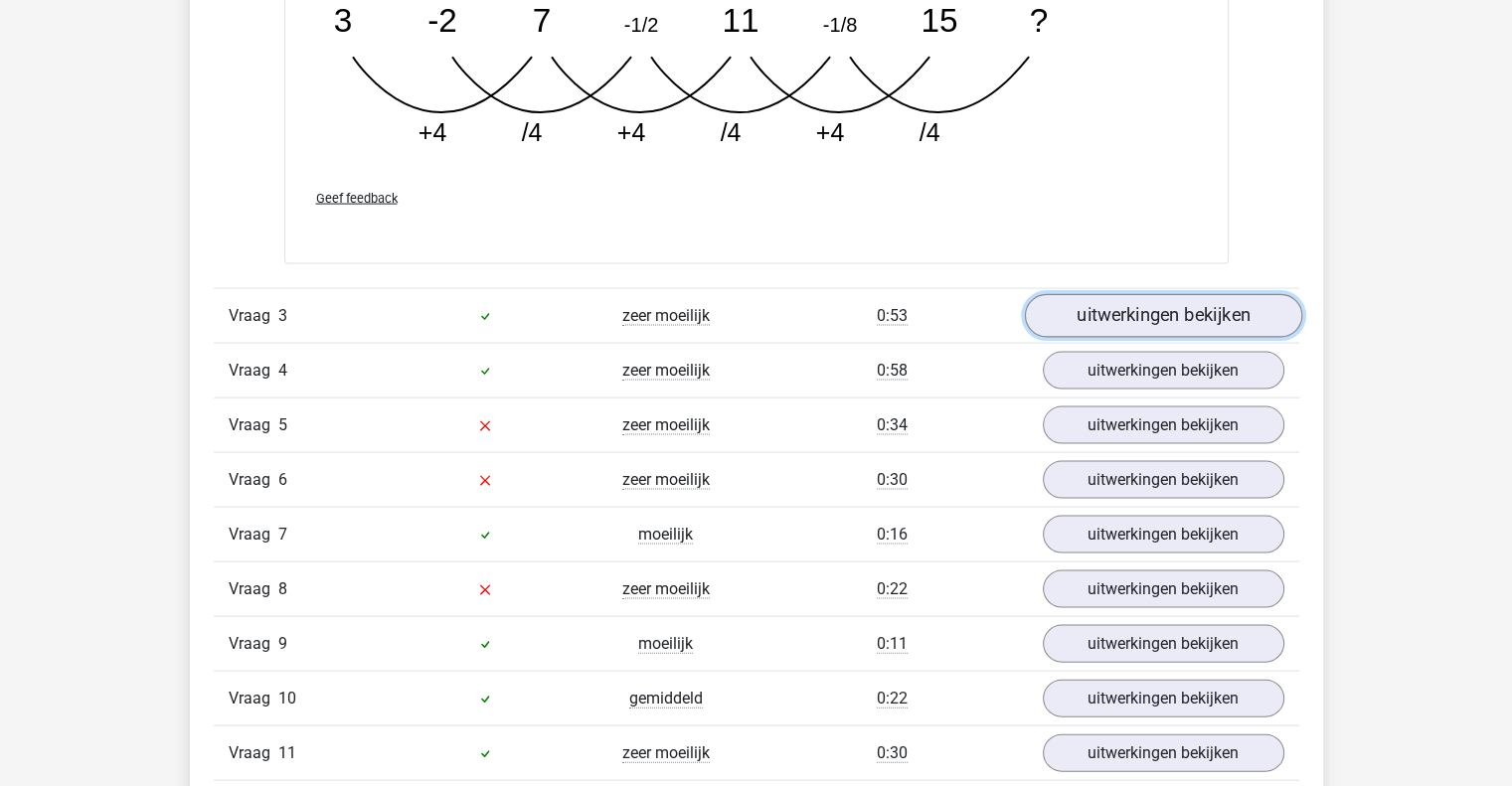 click on "uitwerkingen bekijken" at bounding box center (1162, 316) 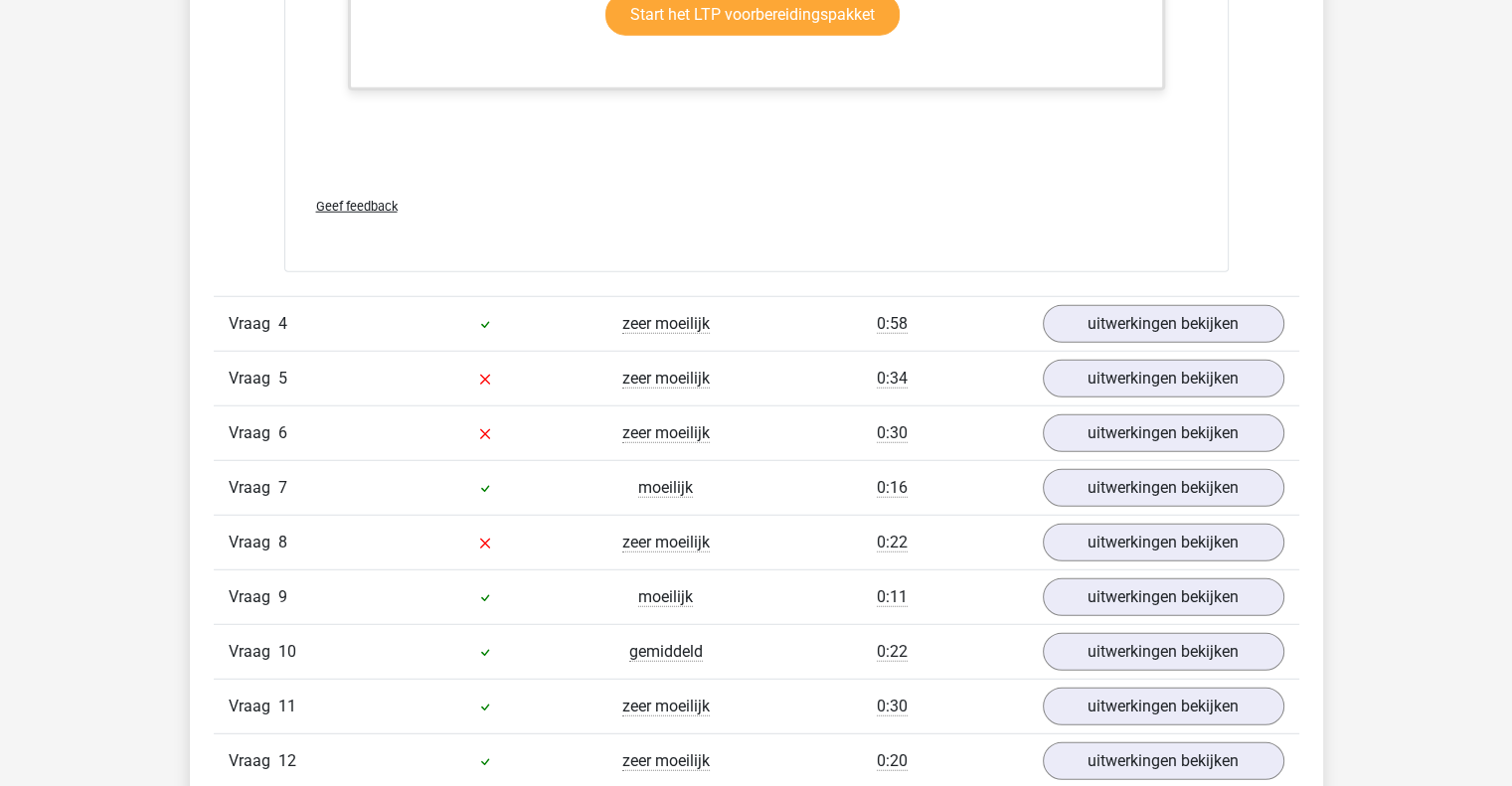 scroll, scrollTop: 5366, scrollLeft: 0, axis: vertical 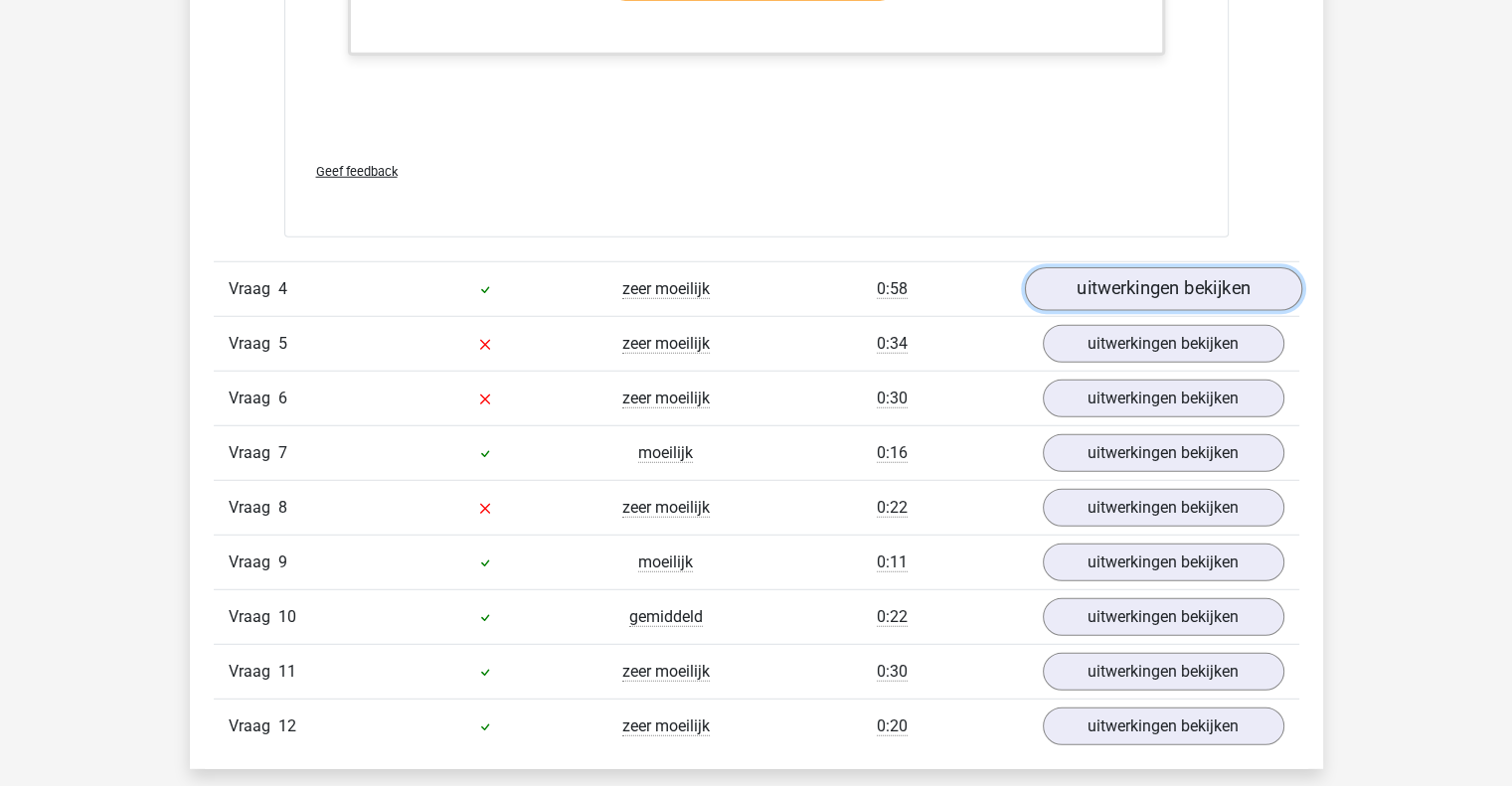 click on "uitwerkingen bekijken" at bounding box center (1162, 289) 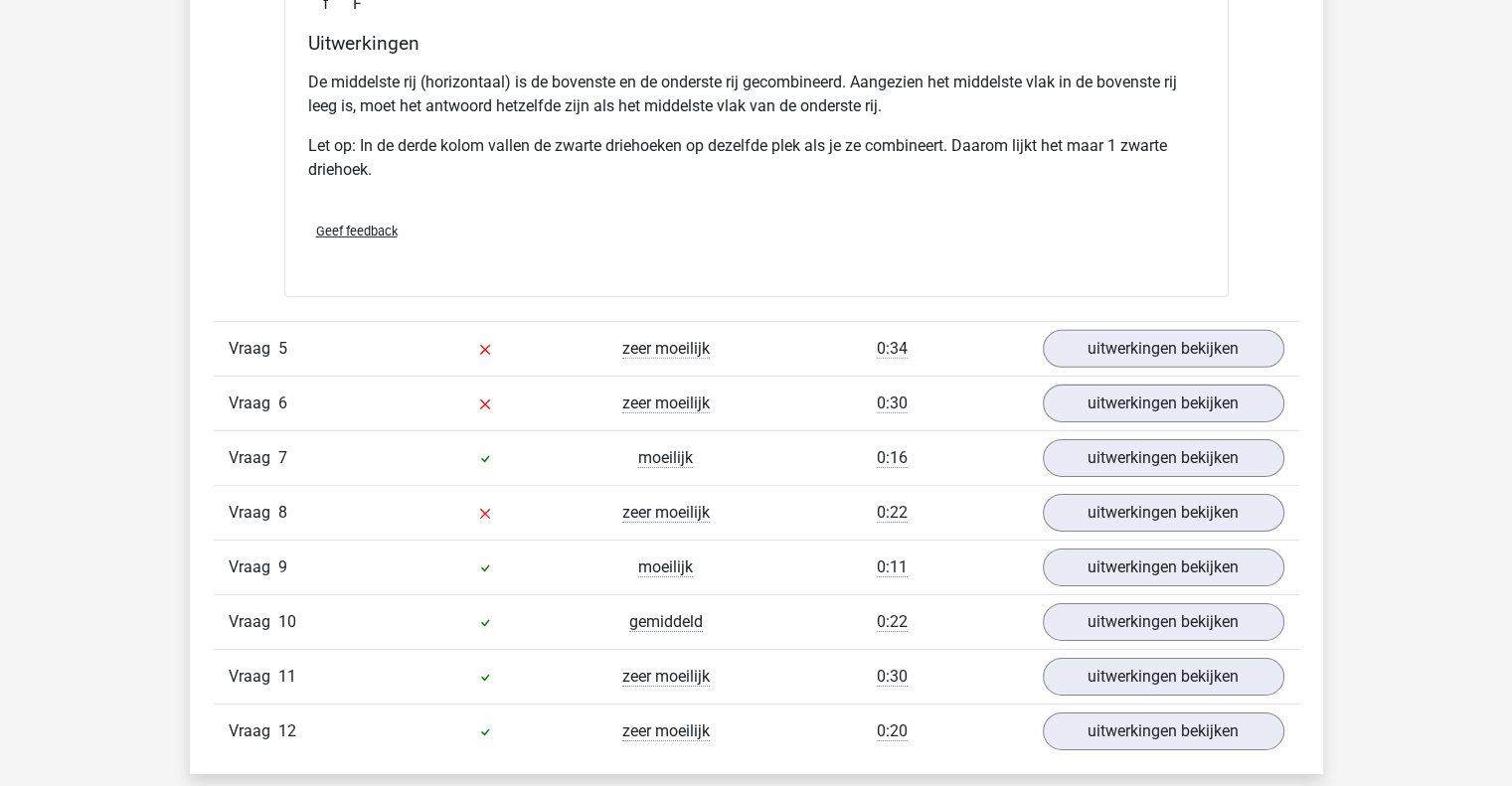 scroll, scrollTop: 6260, scrollLeft: 0, axis: vertical 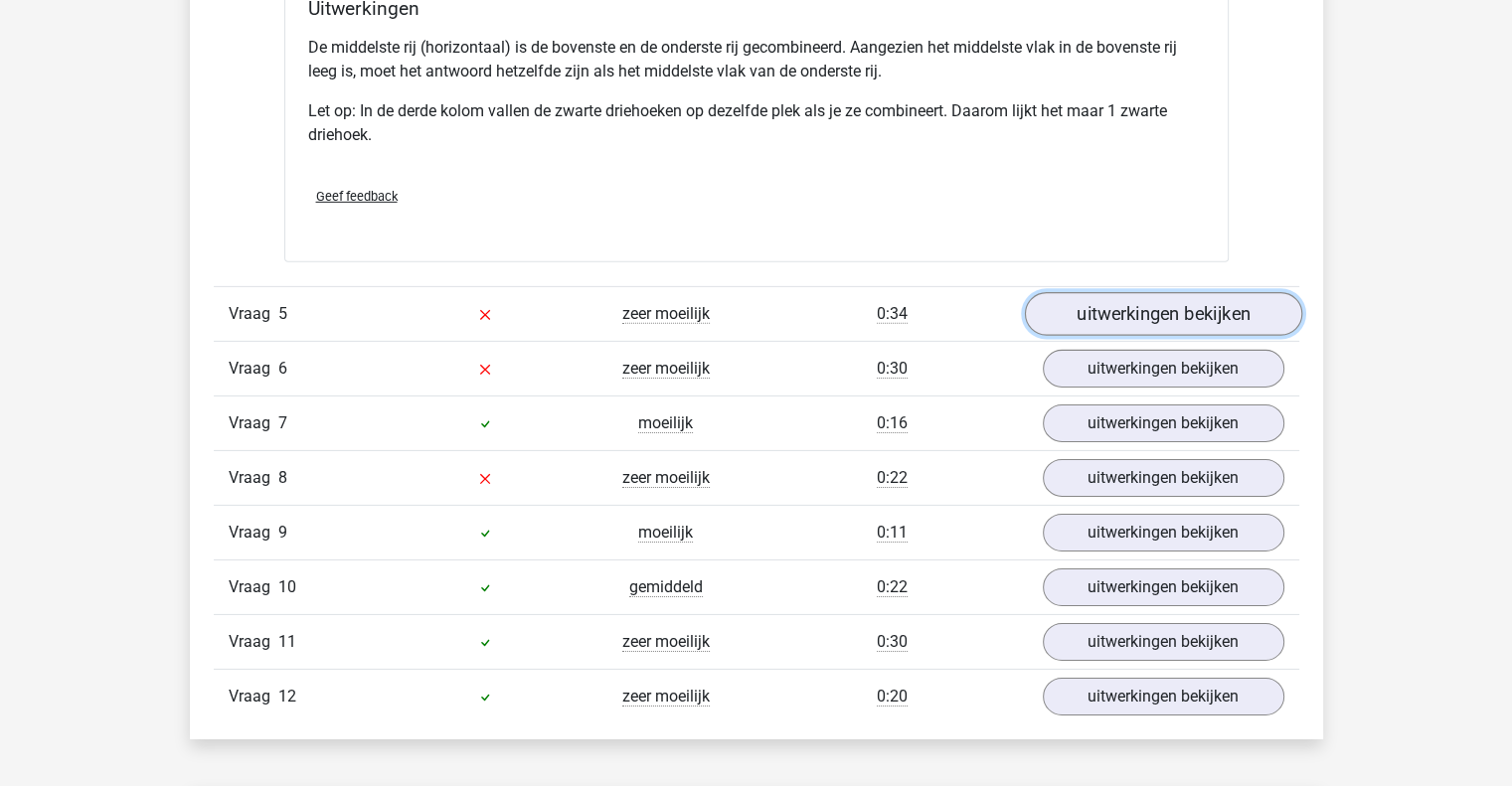 click on "uitwerkingen bekijken" at bounding box center (1162, 314) 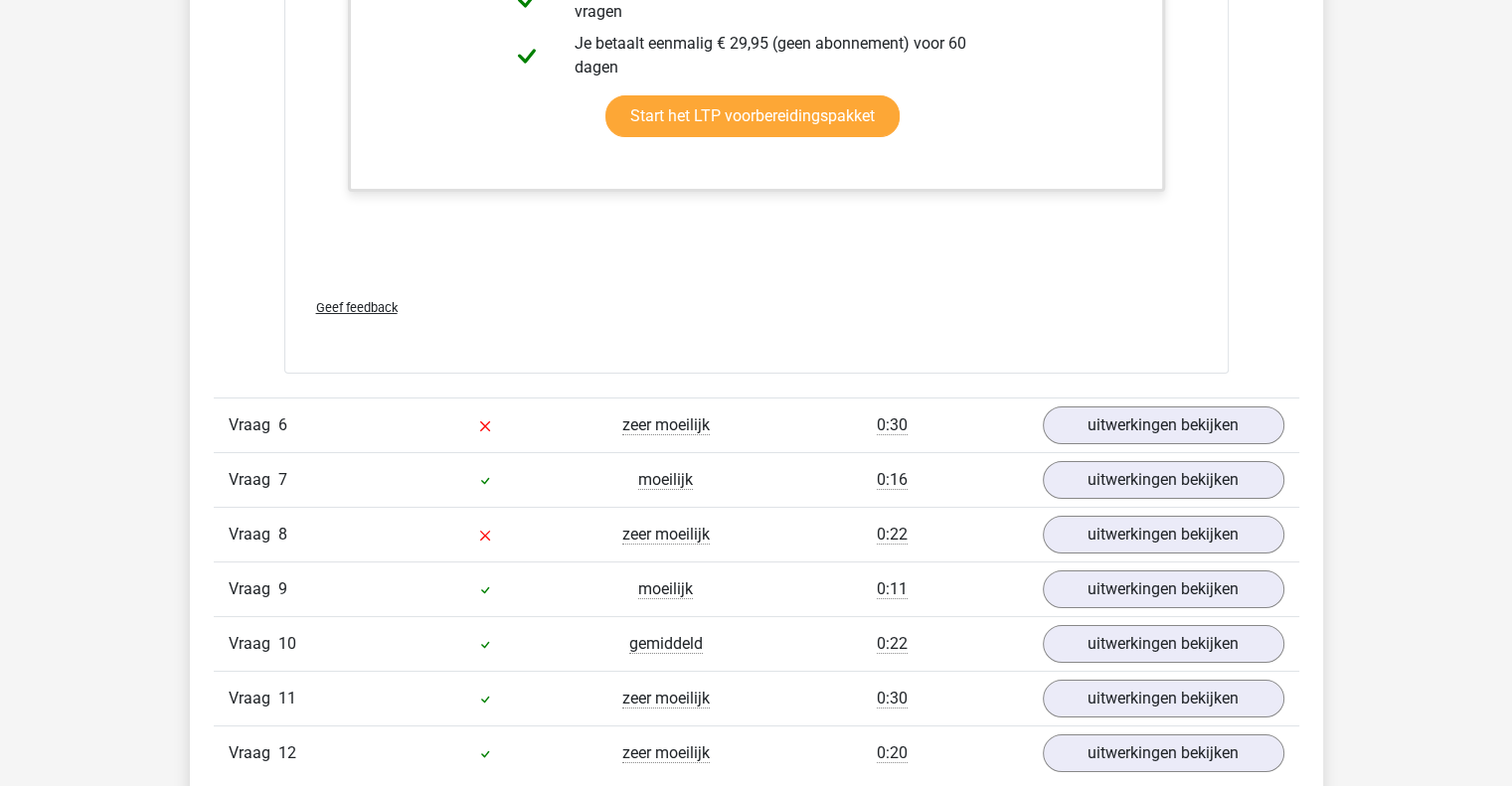 scroll, scrollTop: 7552, scrollLeft: 0, axis: vertical 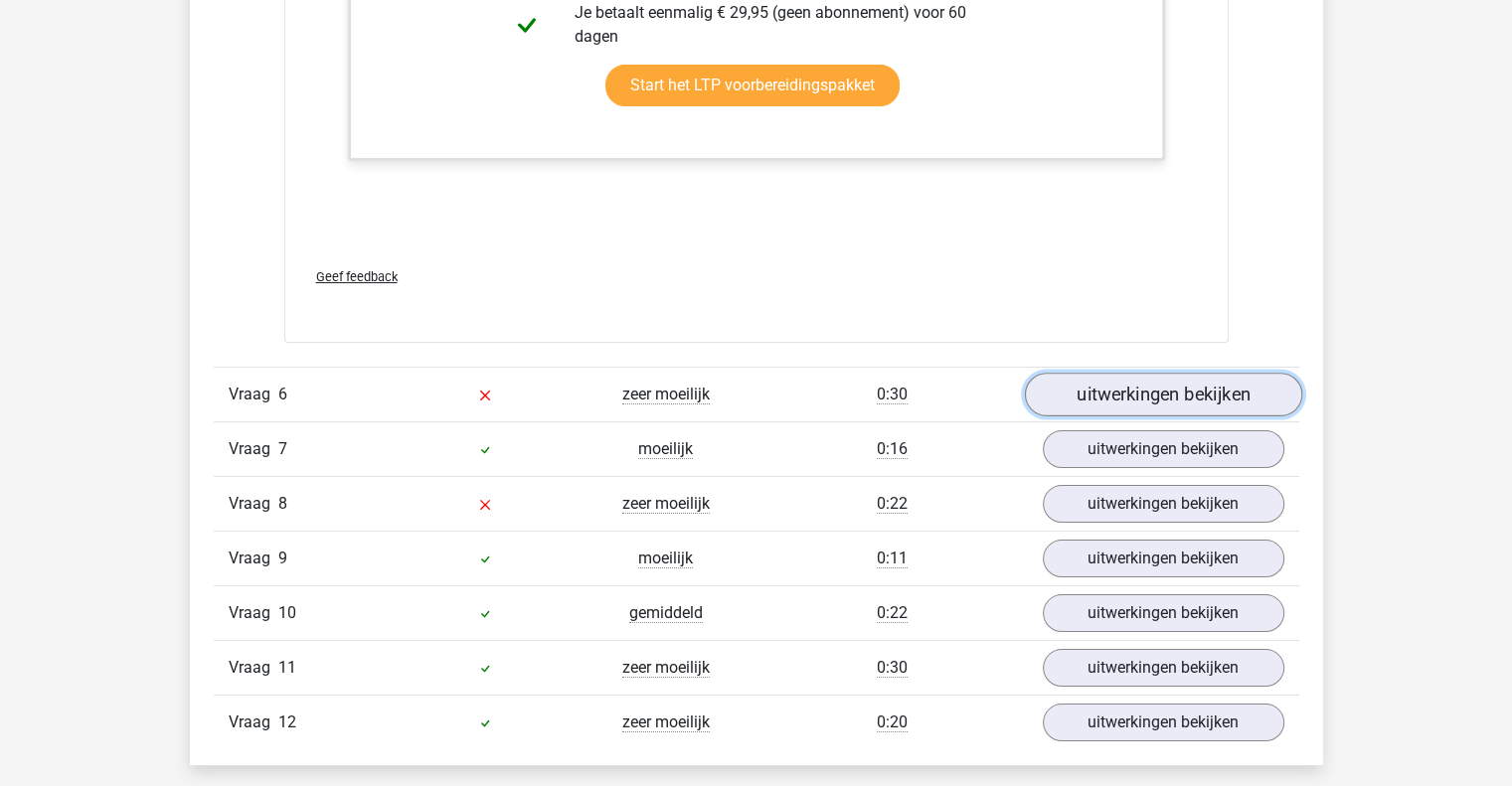 click on "uitwerkingen bekijken" at bounding box center (1162, 395) 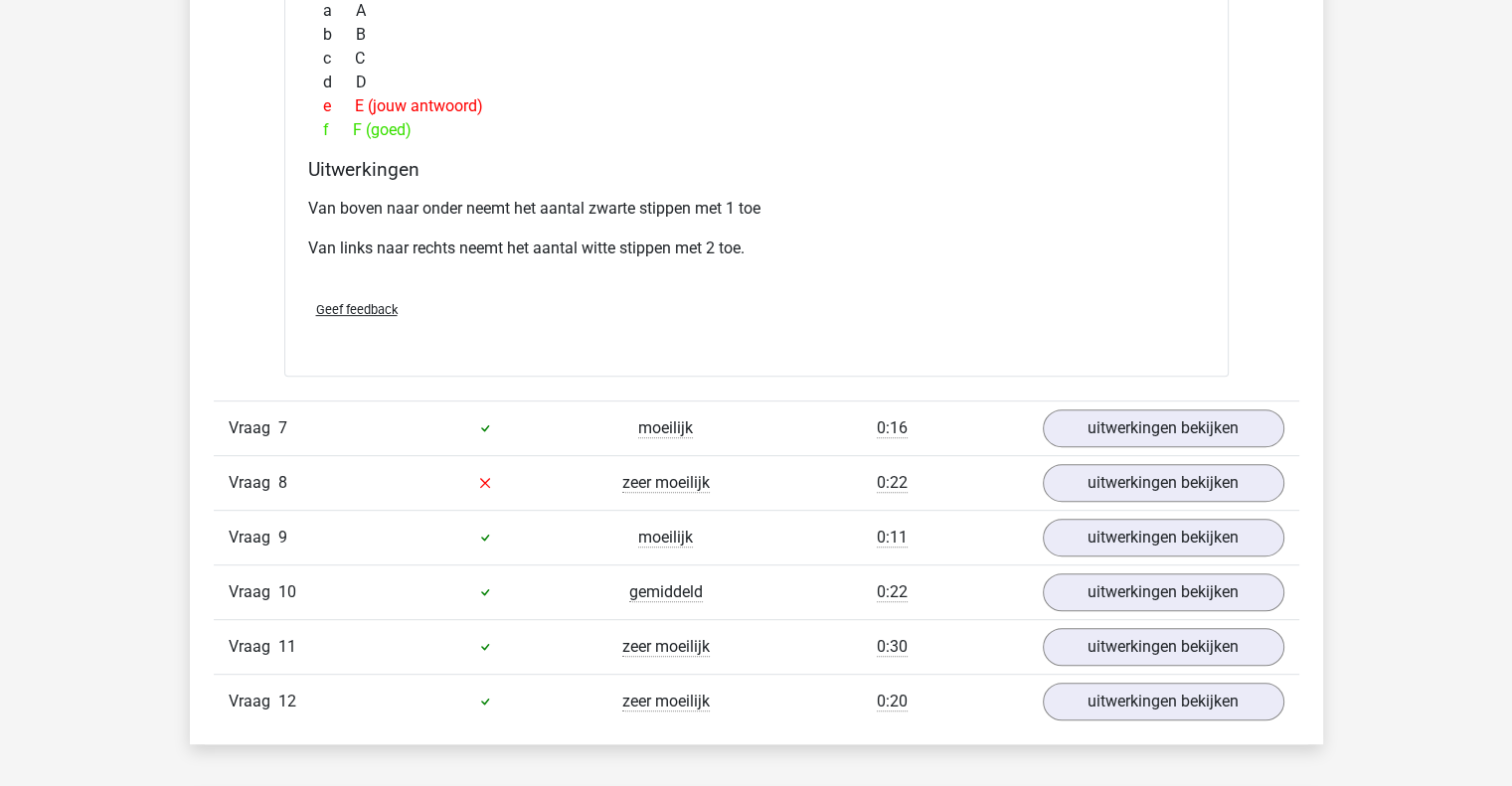 scroll, scrollTop: 8446, scrollLeft: 0, axis: vertical 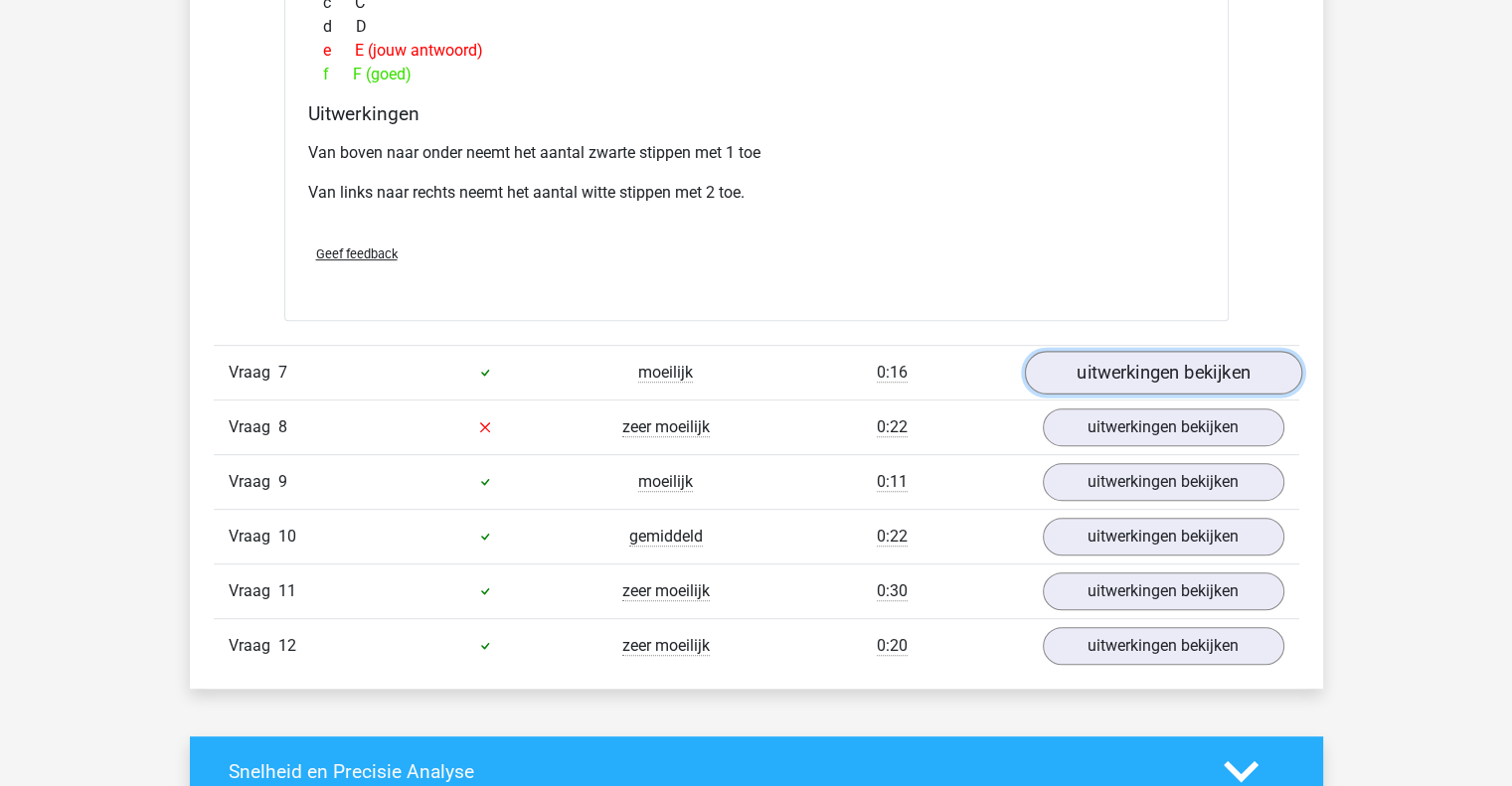 click on "uitwerkingen bekijken" at bounding box center [1162, 373] 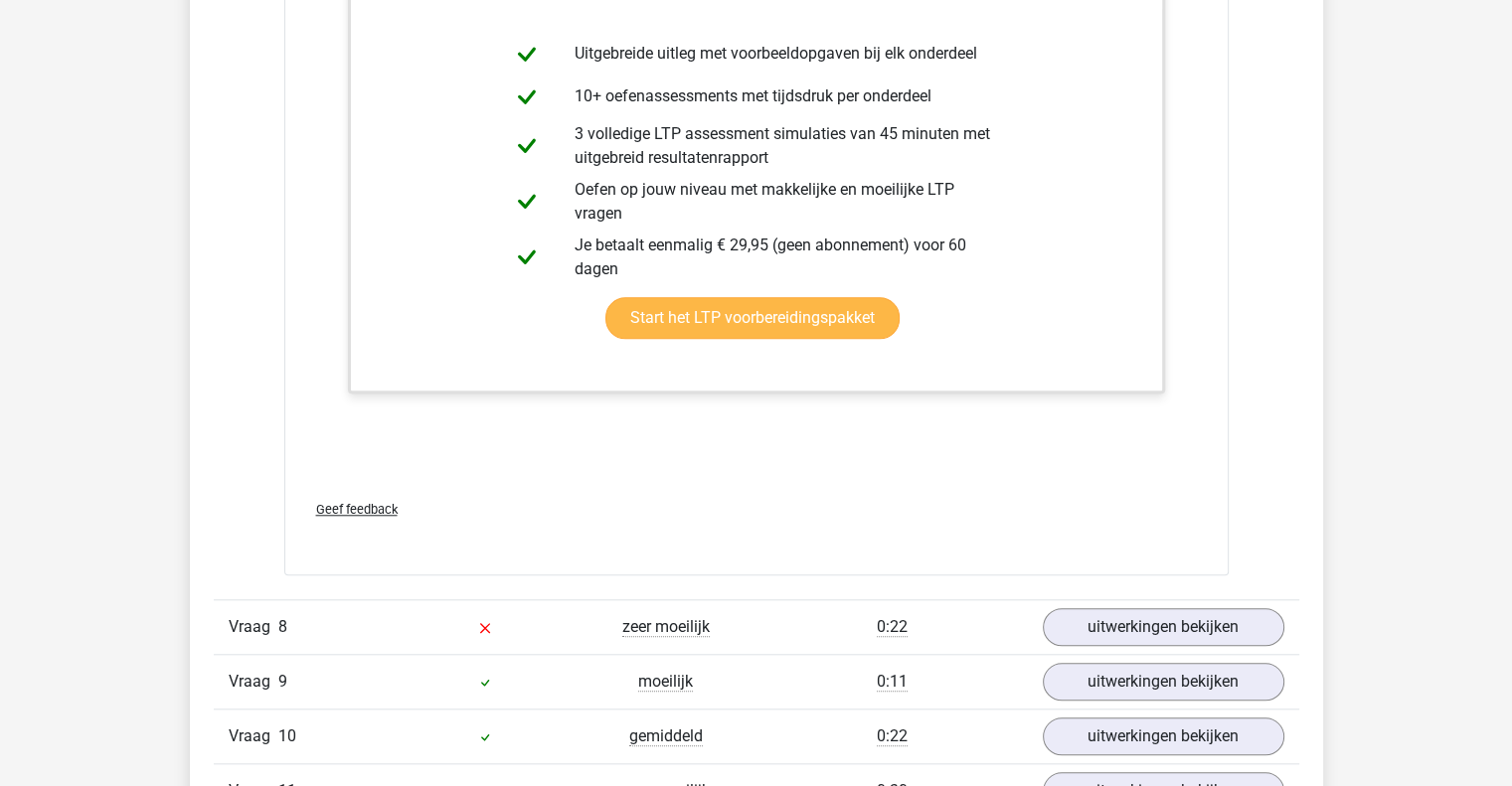 scroll, scrollTop: 9440, scrollLeft: 0, axis: vertical 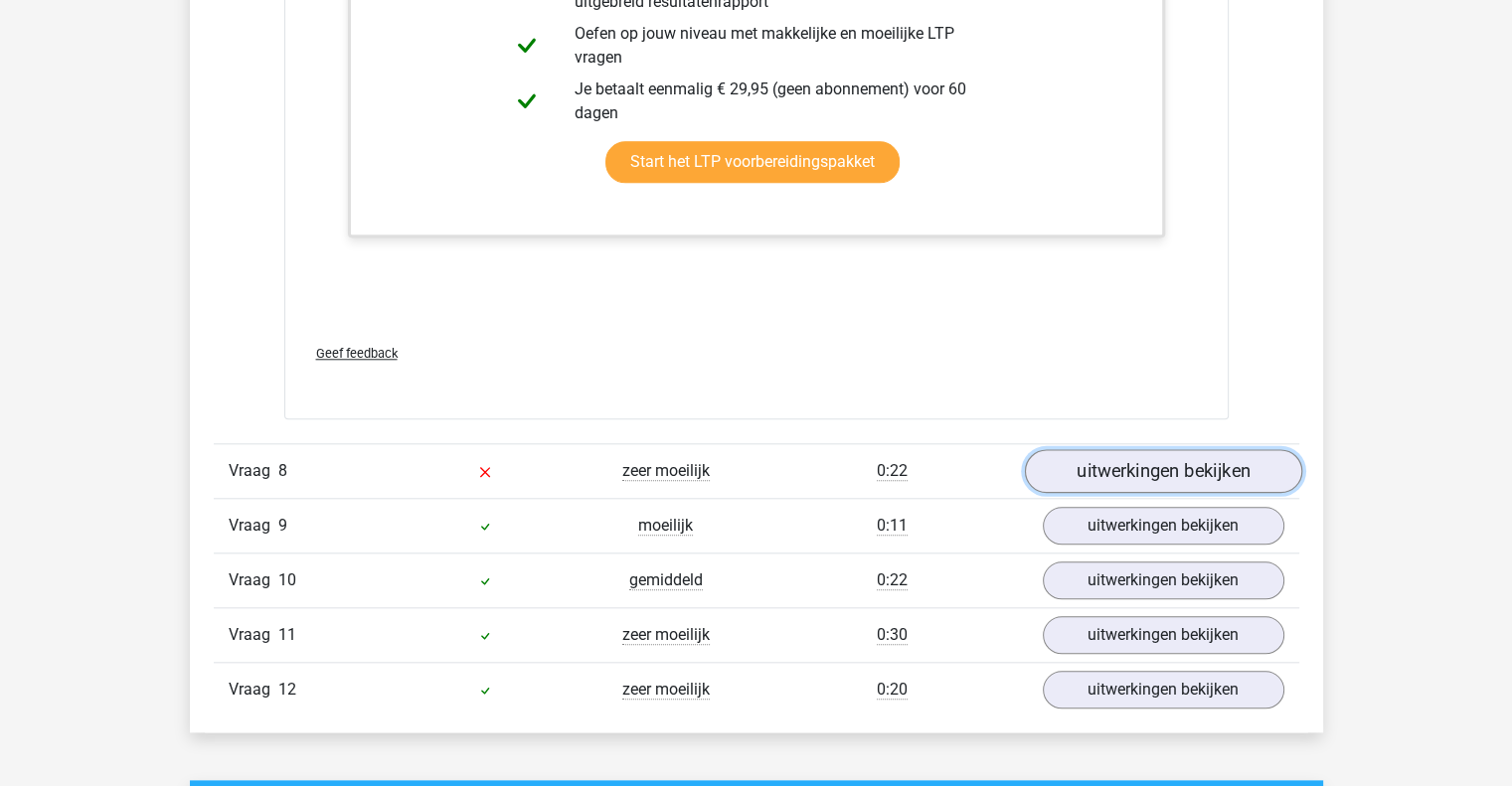 click on "uitwerkingen bekijken" at bounding box center (1162, 471) 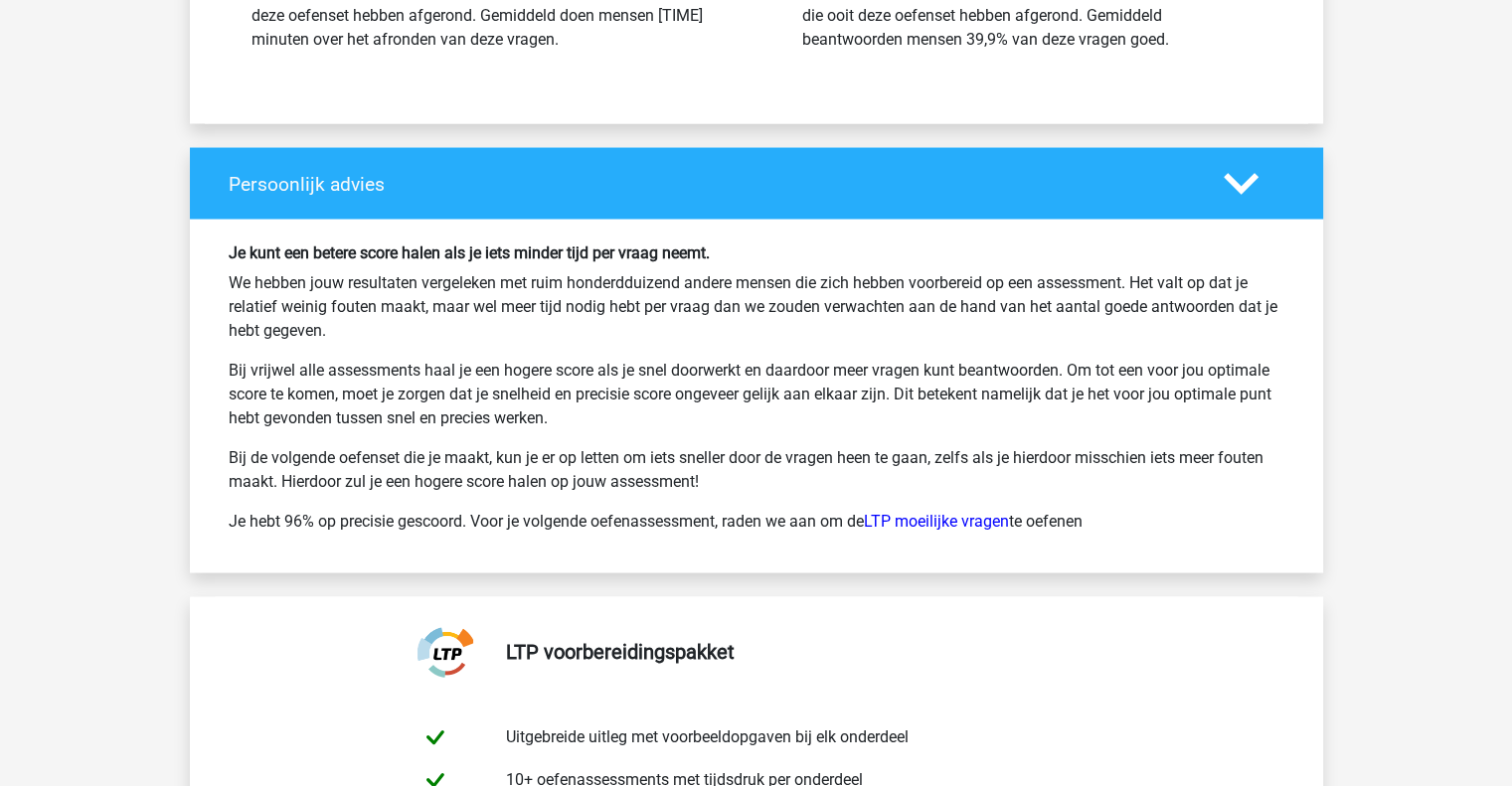 scroll, scrollTop: 11328, scrollLeft: 0, axis: vertical 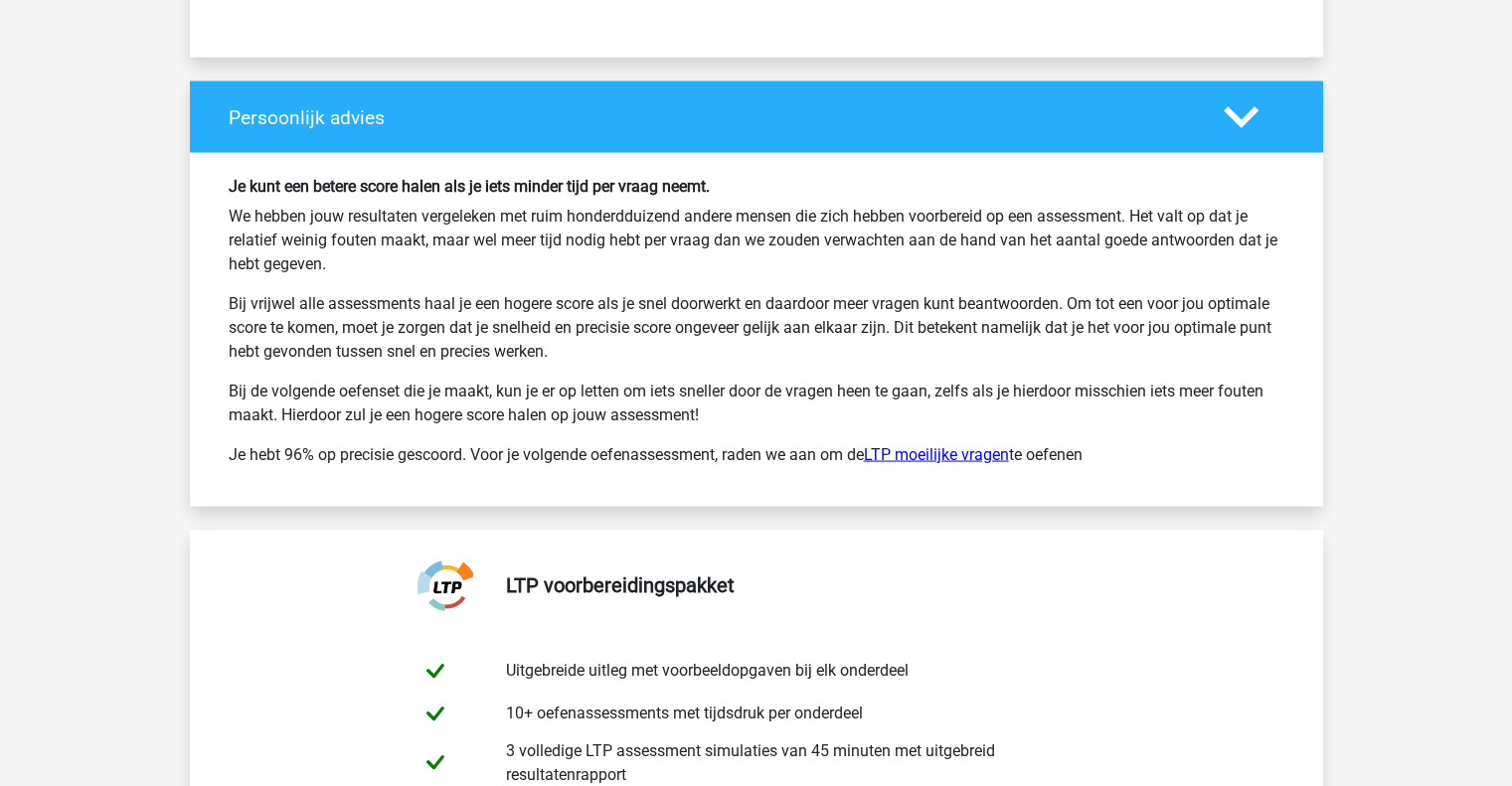 click on "LTP moeilijke vragen" at bounding box center (936, 453) 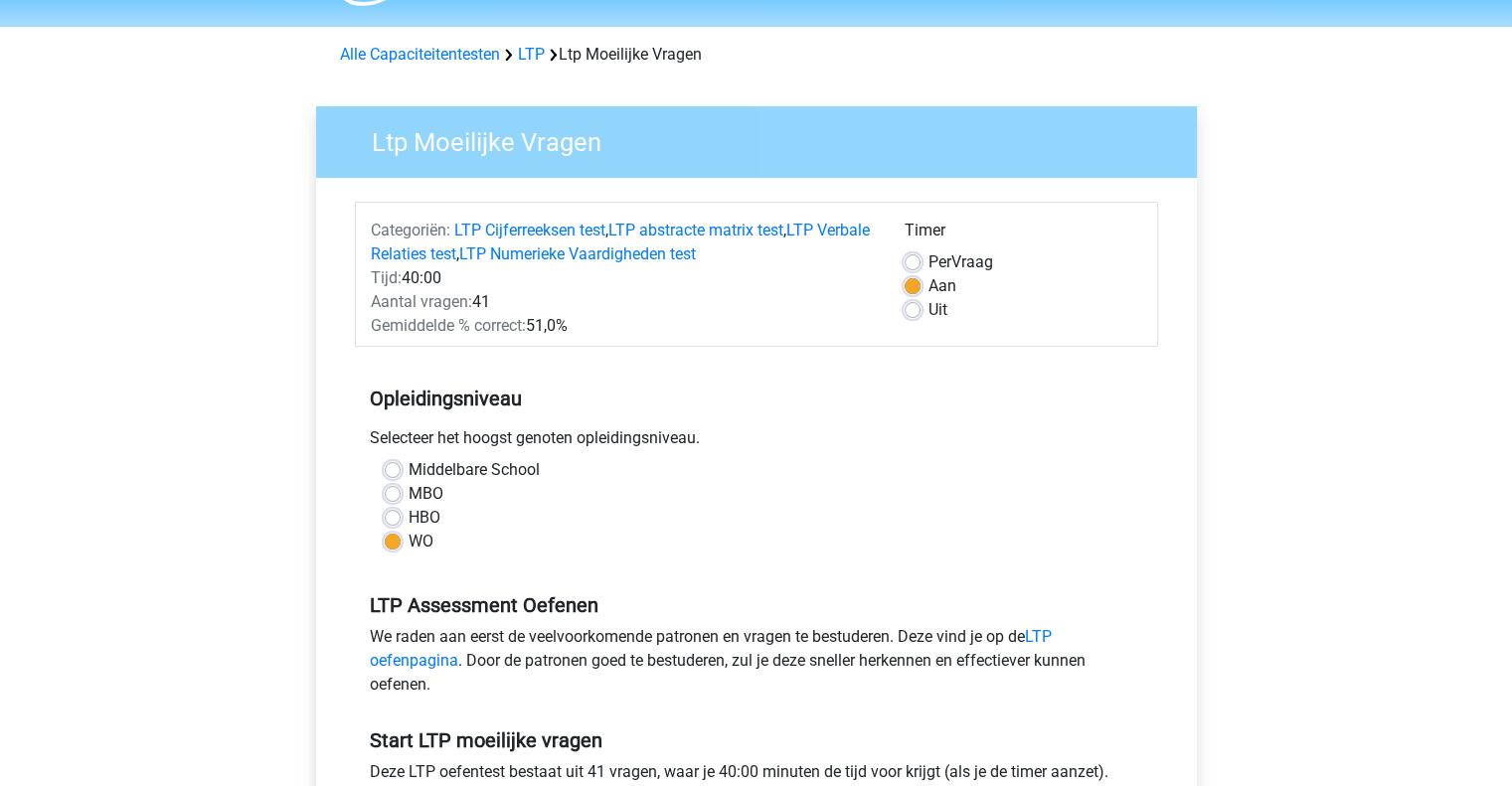 scroll, scrollTop: 0, scrollLeft: 0, axis: both 